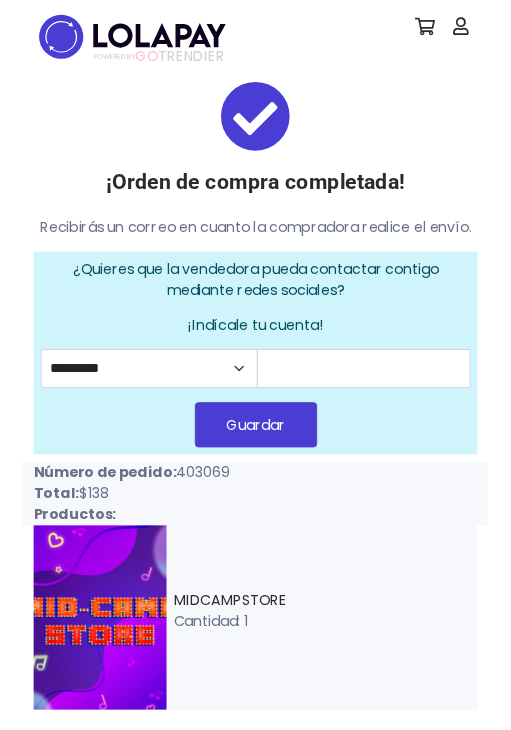scroll, scrollTop: 0, scrollLeft: 0, axis: both 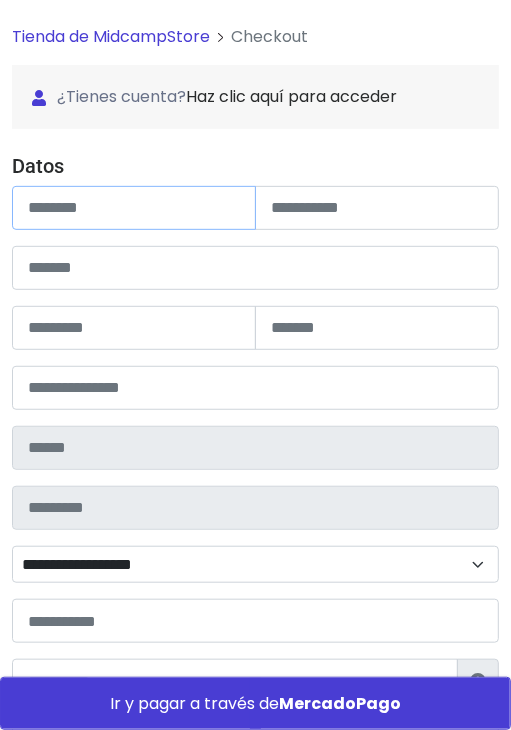 click at bounding box center [134, 208] 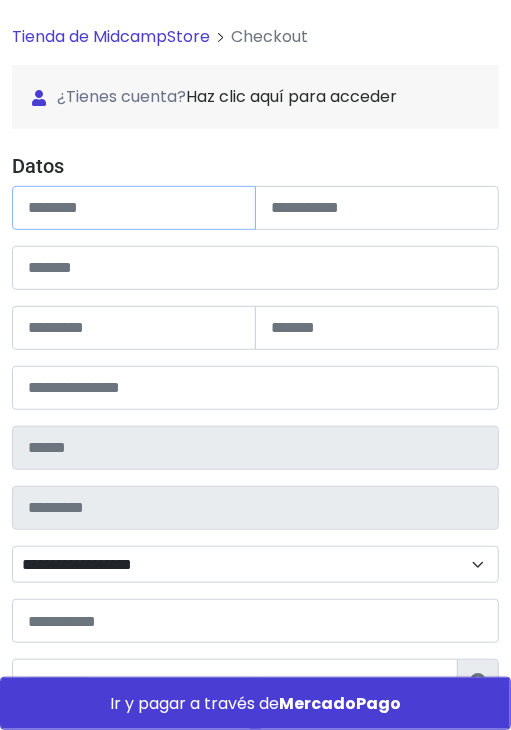 paste on "**********" 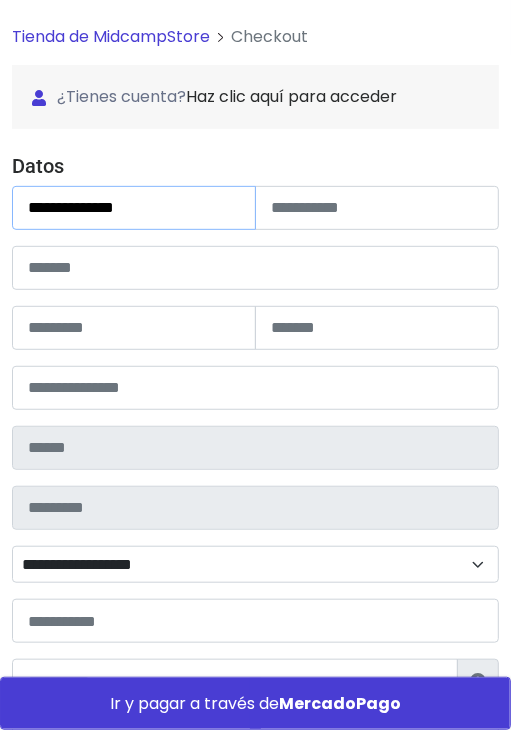 type on "**********" 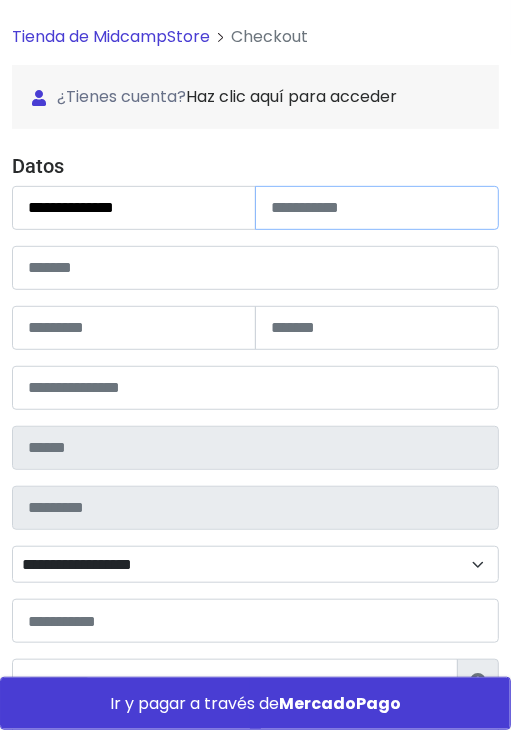 click at bounding box center [377, 208] 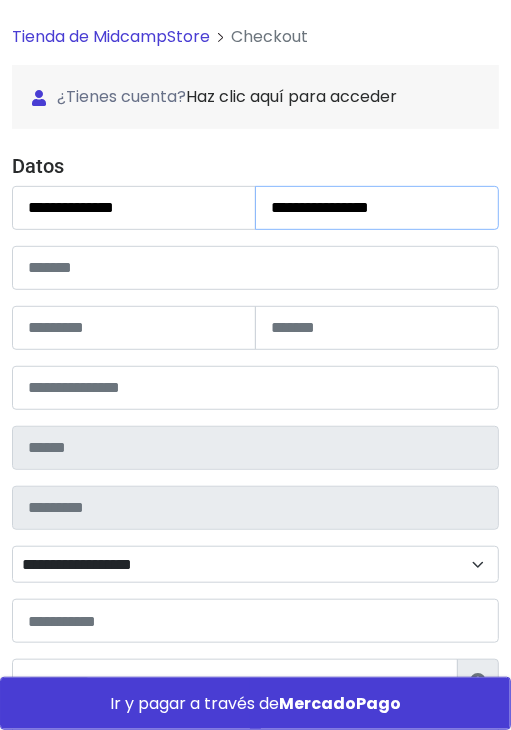 type on "**********" 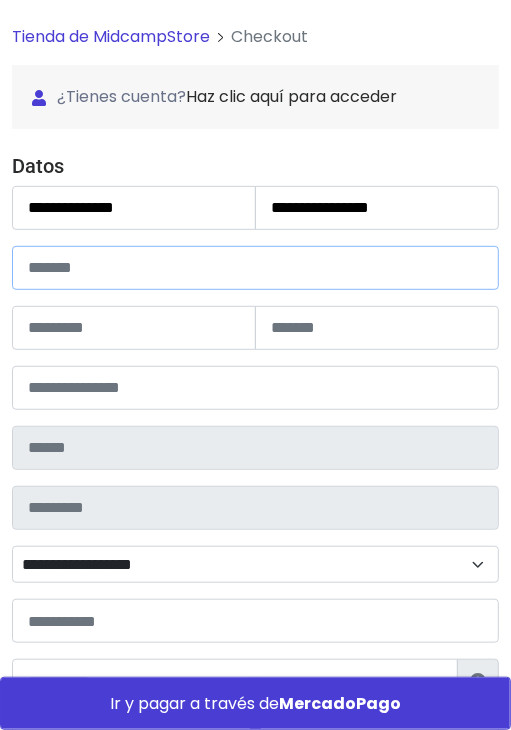 click at bounding box center (255, 268) 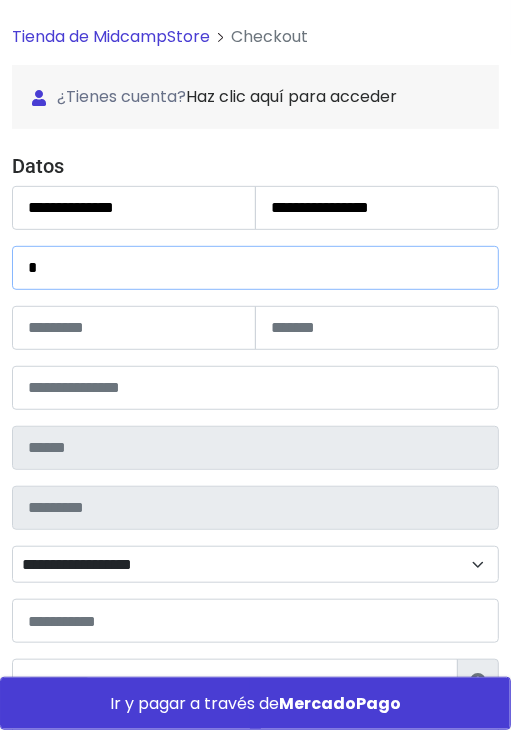 type on "*" 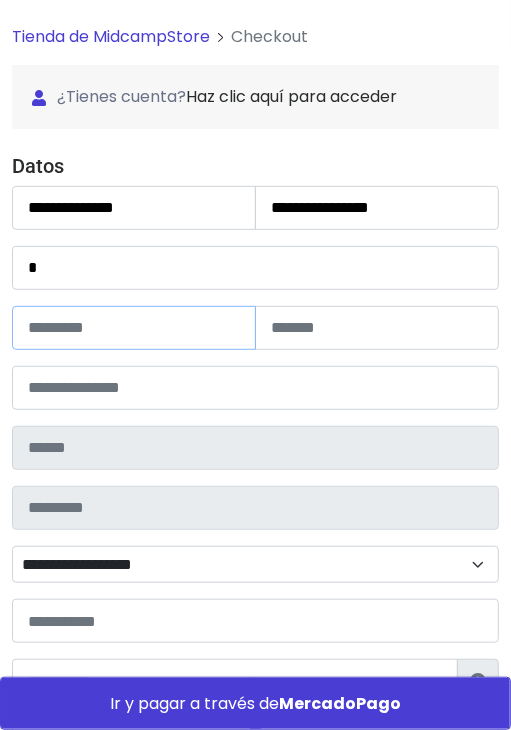 click at bounding box center (134, 328) 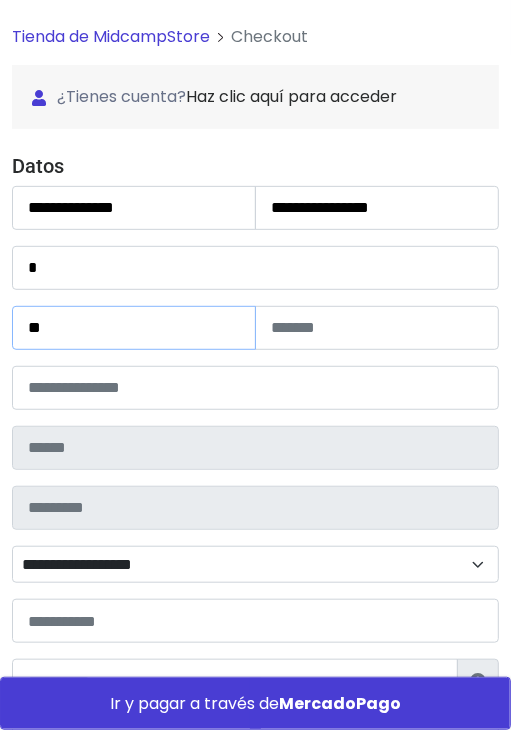 type on "**" 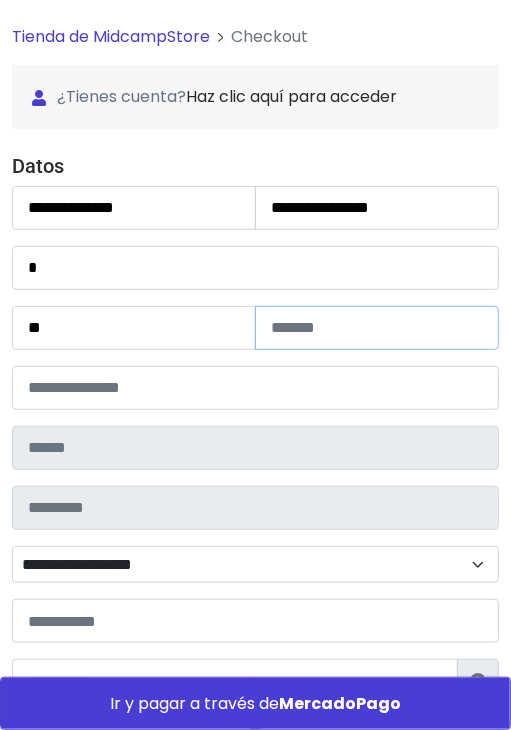 click at bounding box center (377, 328) 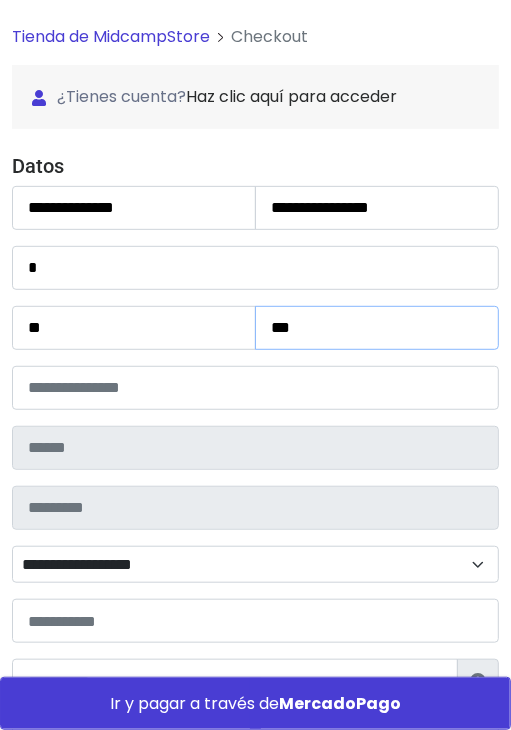 type on "***" 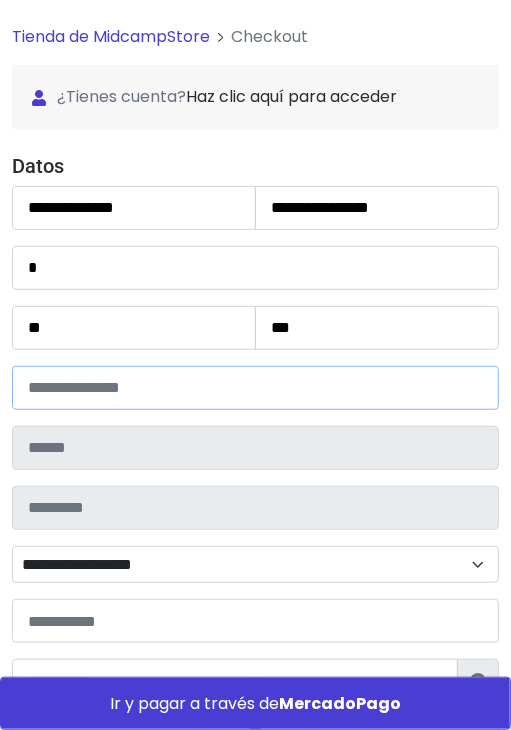 click at bounding box center [255, 388] 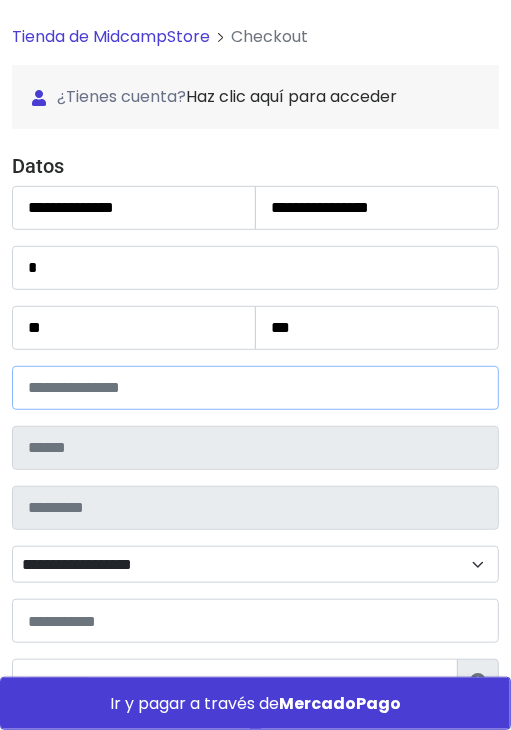 type on "*****" 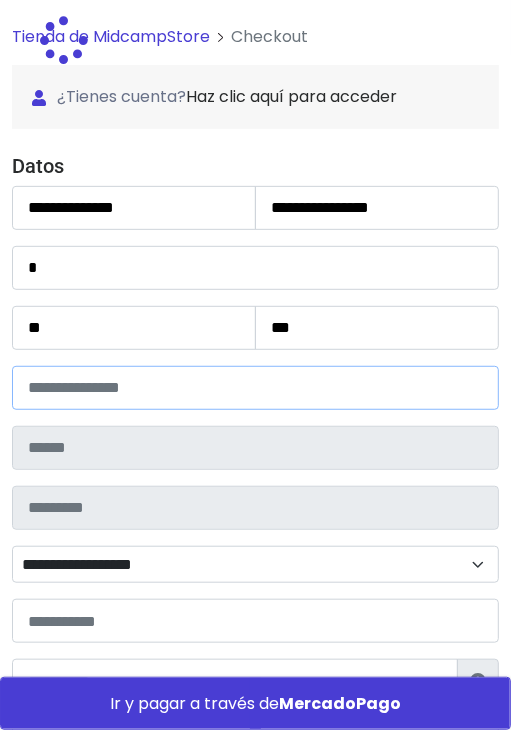 type on "******" 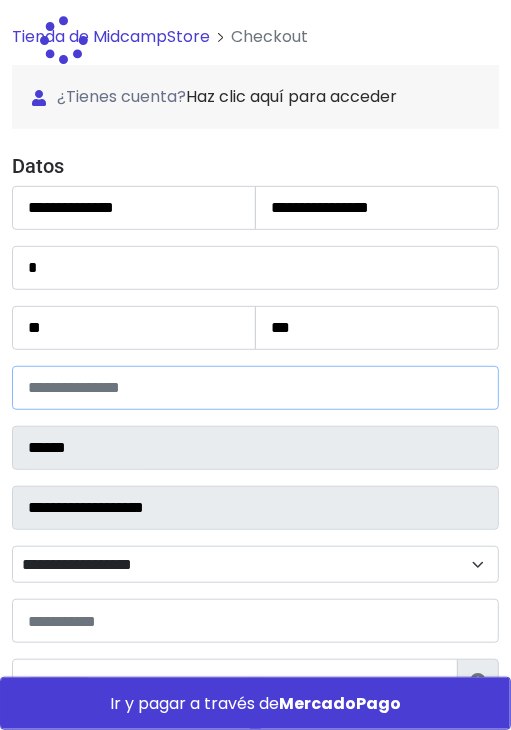 select 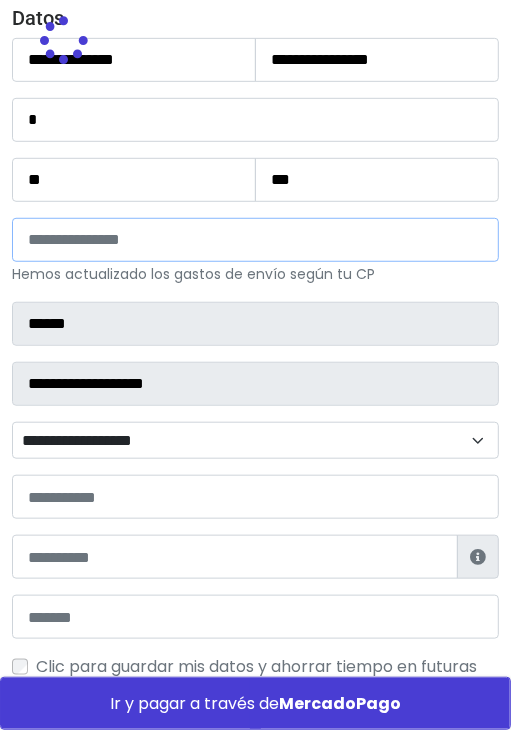 scroll, scrollTop: 400, scrollLeft: 0, axis: vertical 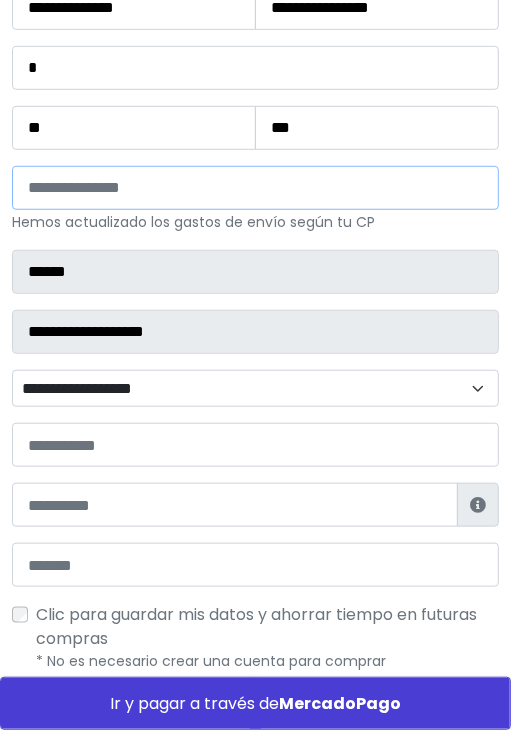 type on "*****" 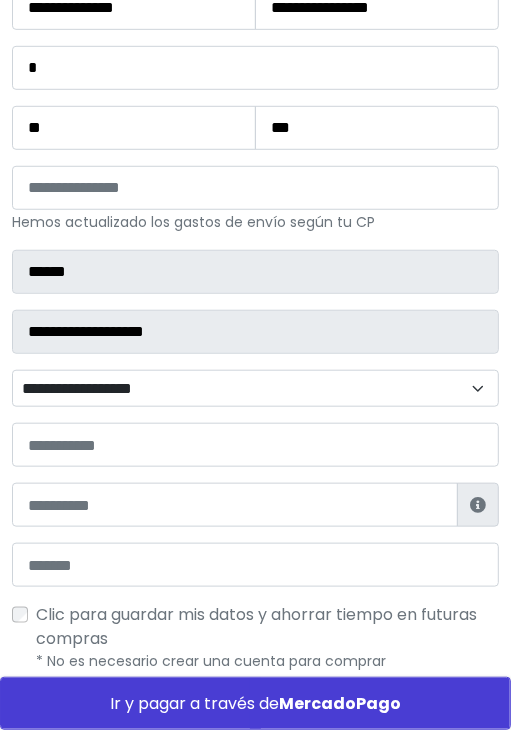 click on "**********" at bounding box center (255, 389) 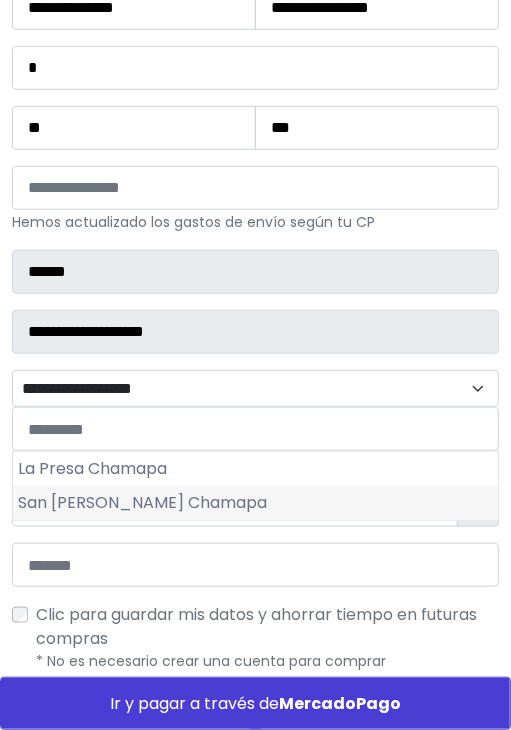 click on "San Rafael Chamapa" at bounding box center (255, 503) 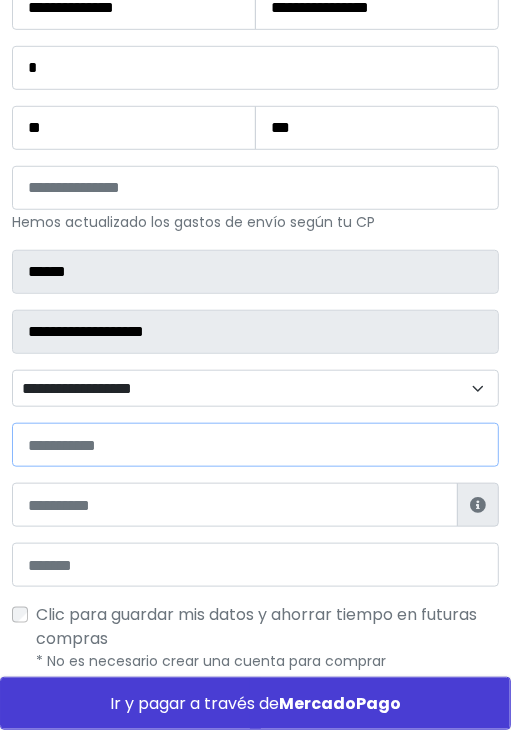 click at bounding box center (255, 445) 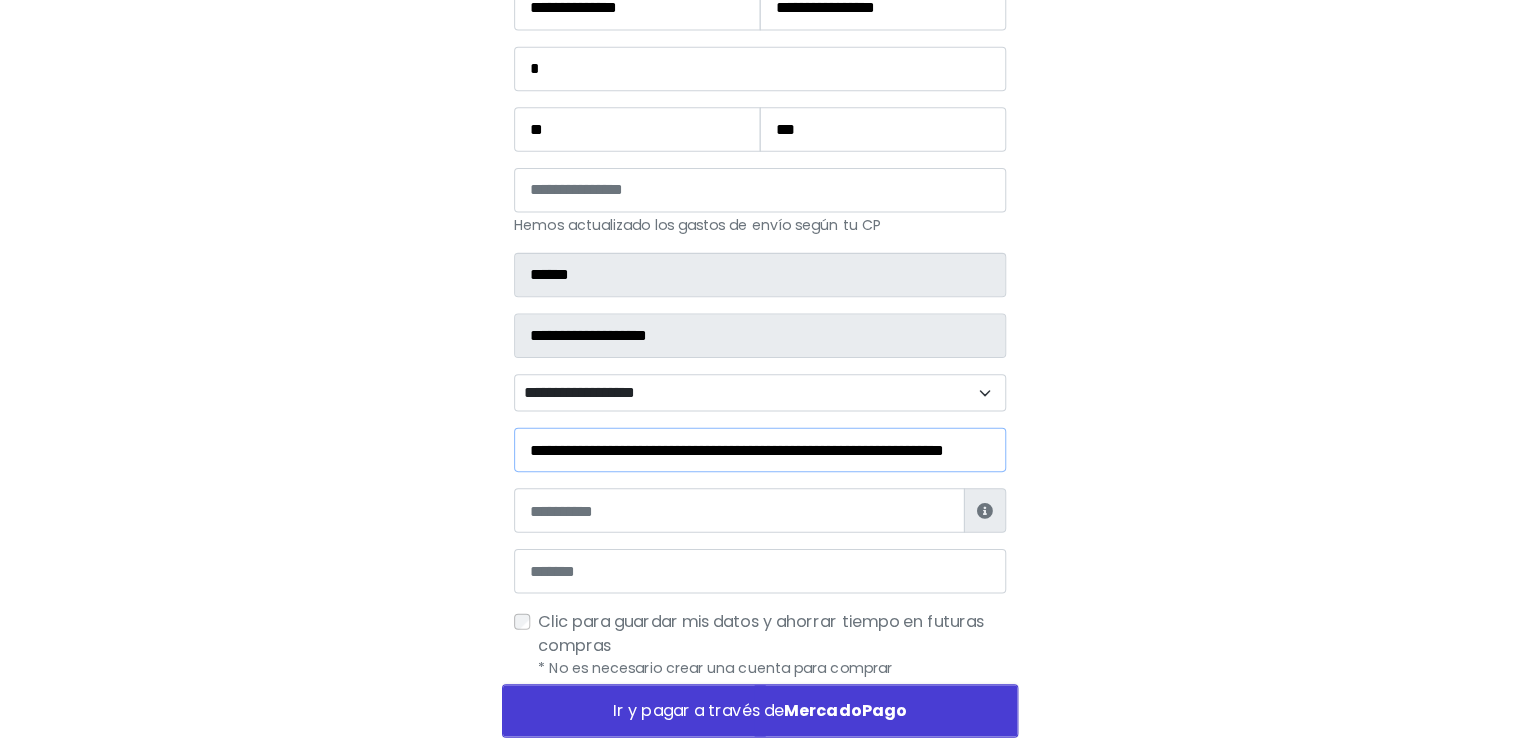 scroll, scrollTop: 0, scrollLeft: 0, axis: both 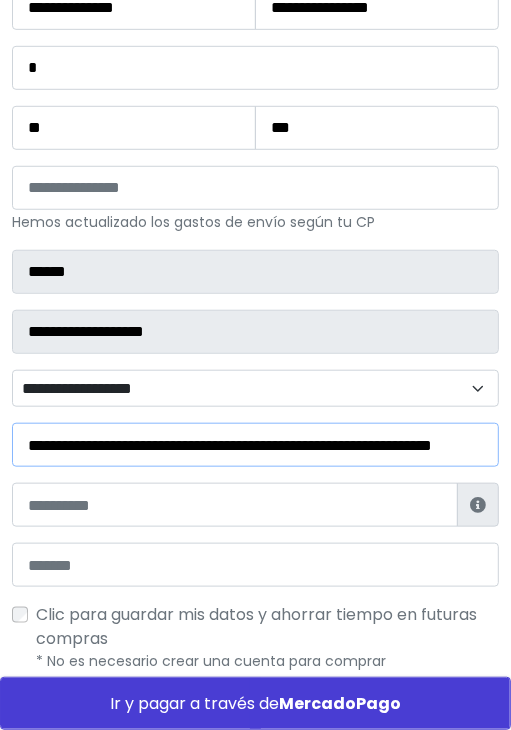 click on "**********" at bounding box center [255, 445] 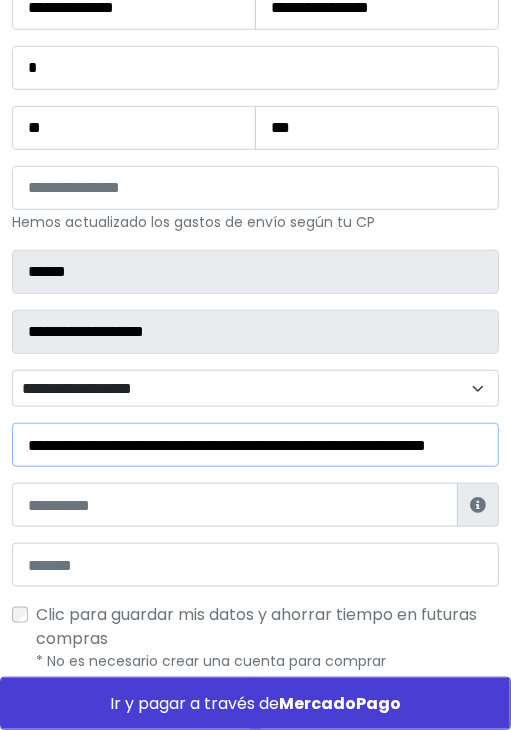 type on "**********" 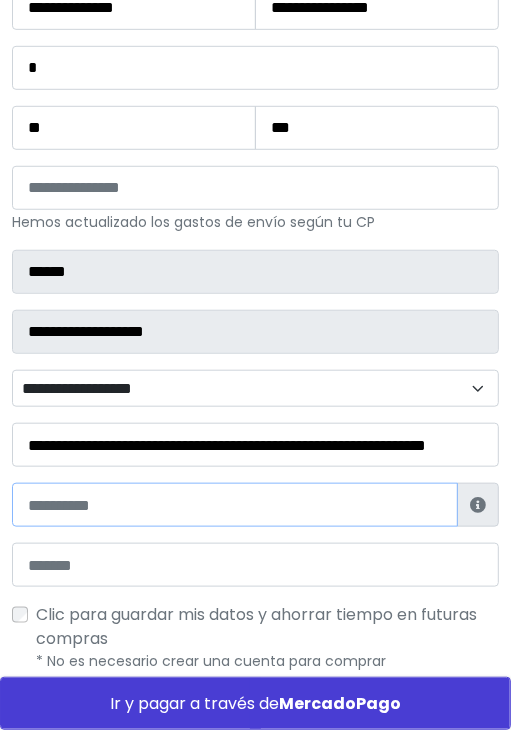 click at bounding box center [235, 505] 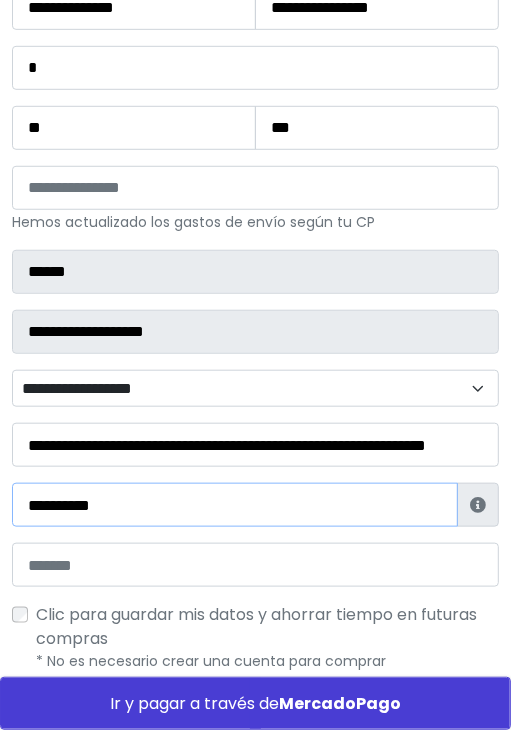 type on "**********" 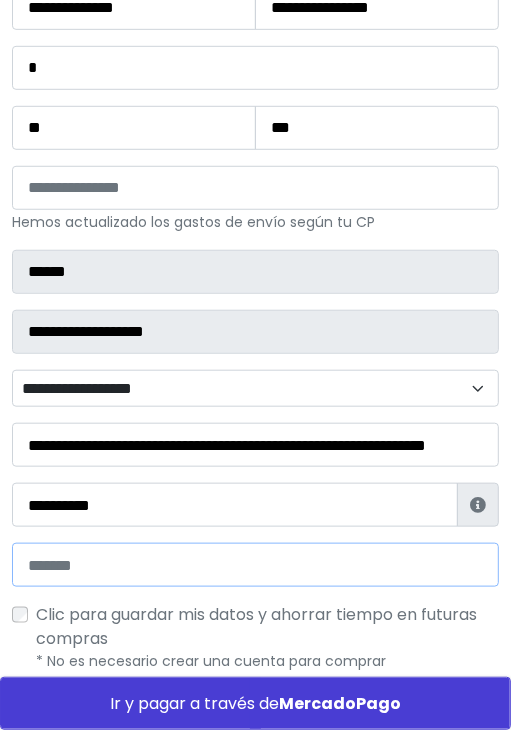 click at bounding box center [255, 565] 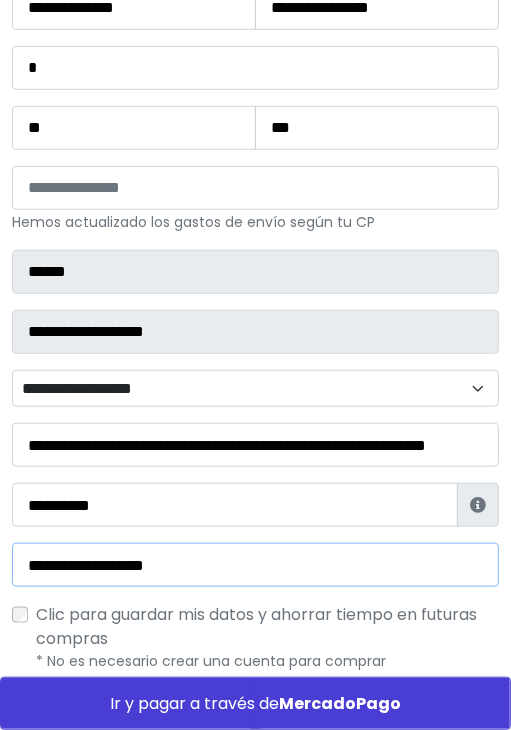 type on "**********" 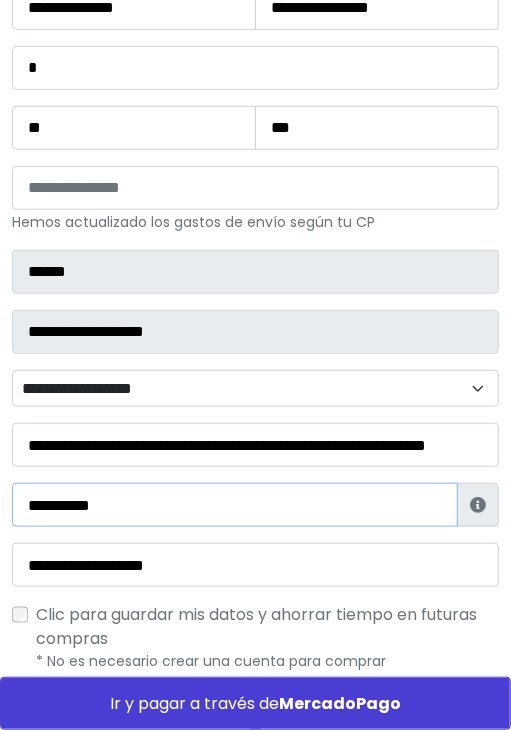 click on "**********" at bounding box center [235, 505] 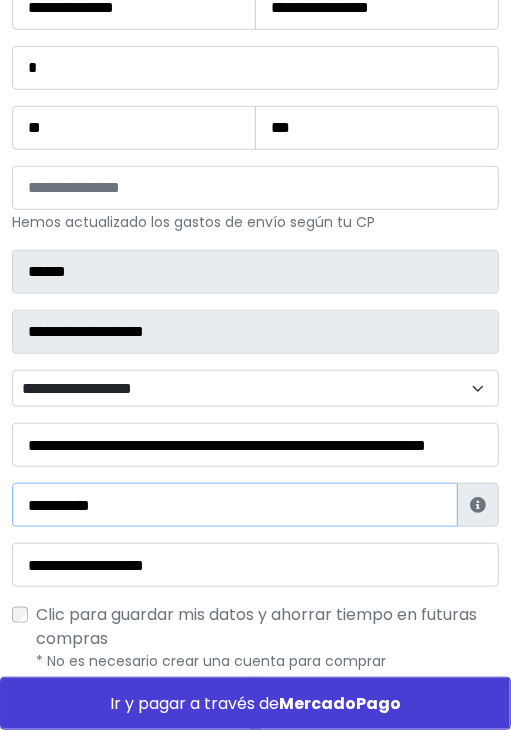 click on "**********" at bounding box center [235, 505] 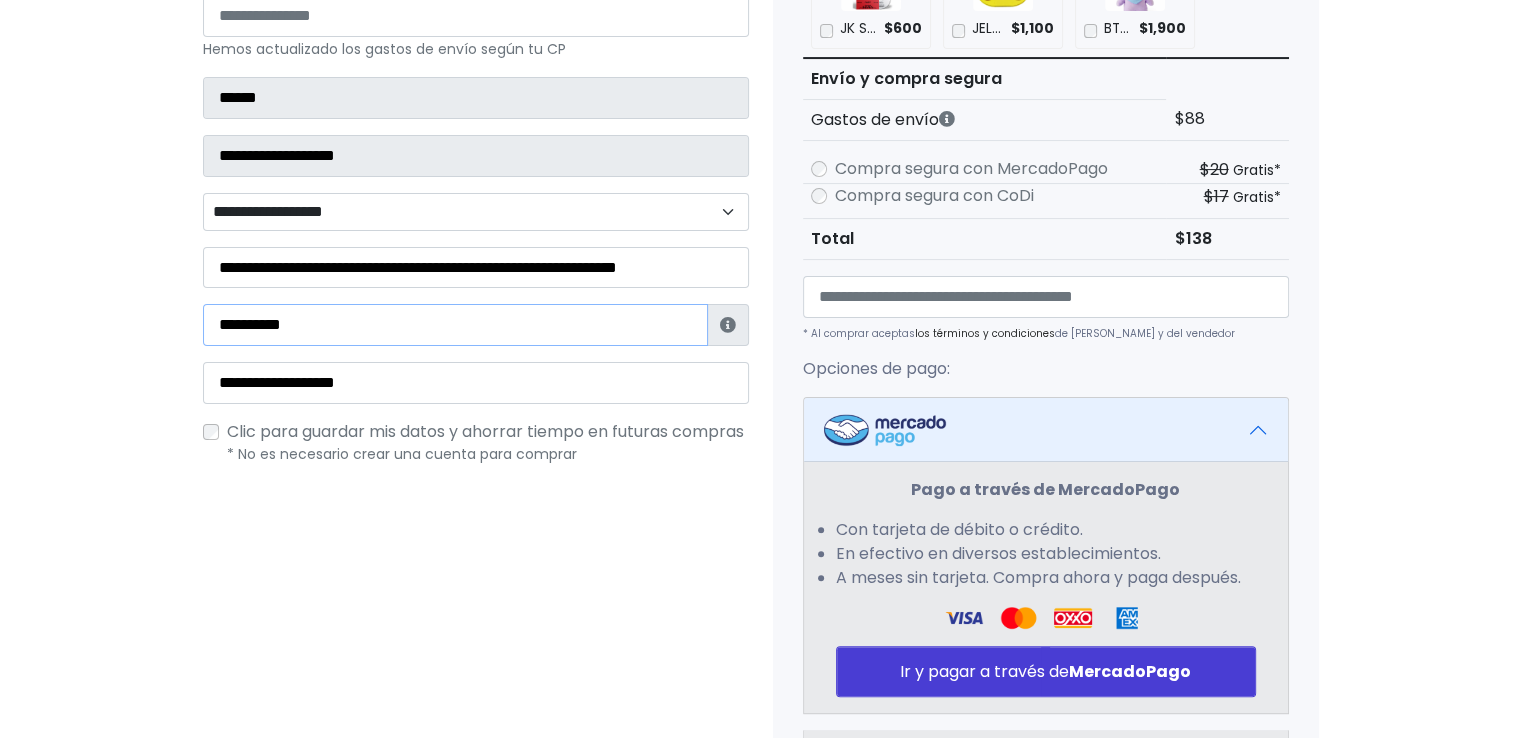 scroll, scrollTop: 700, scrollLeft: 0, axis: vertical 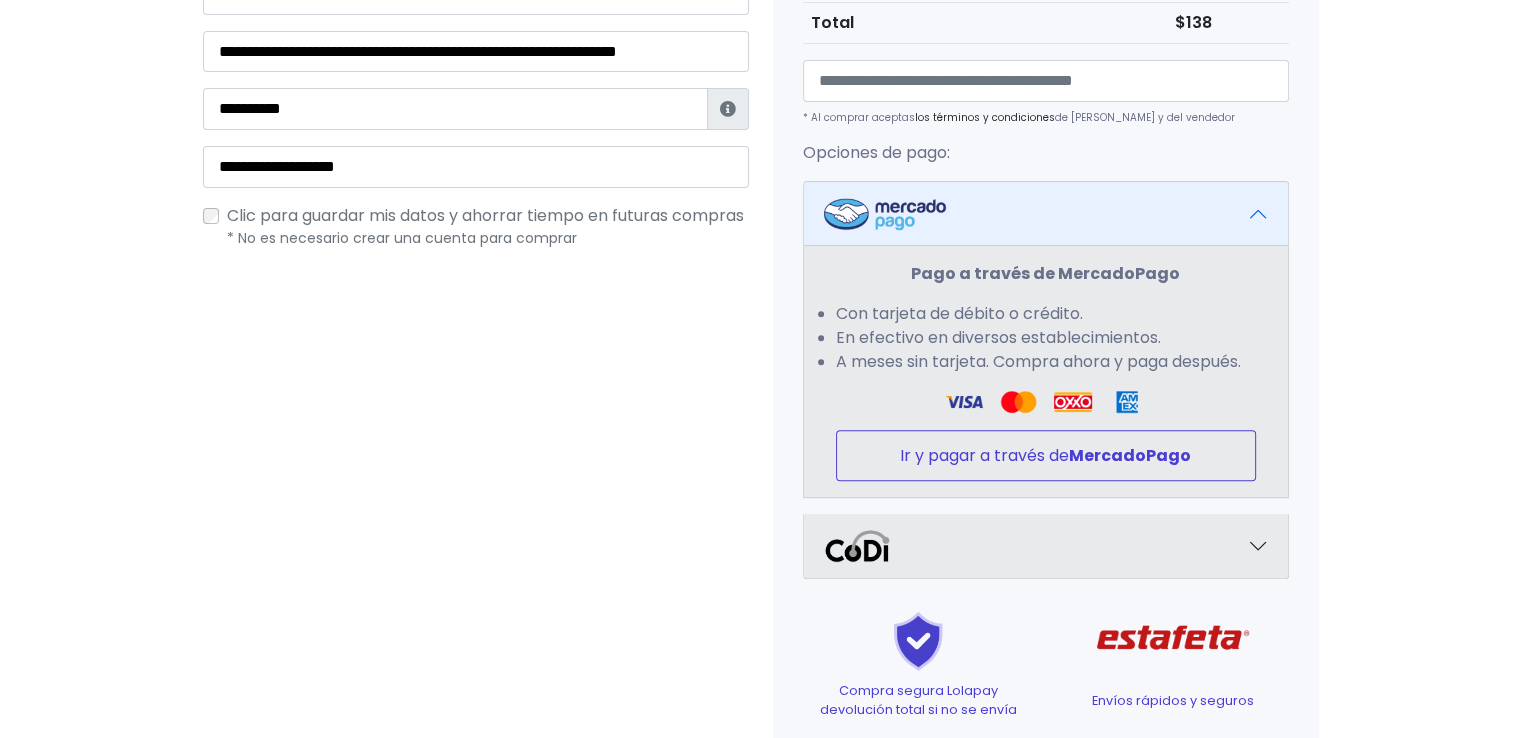click on "MercadoPago" at bounding box center (1130, 455) 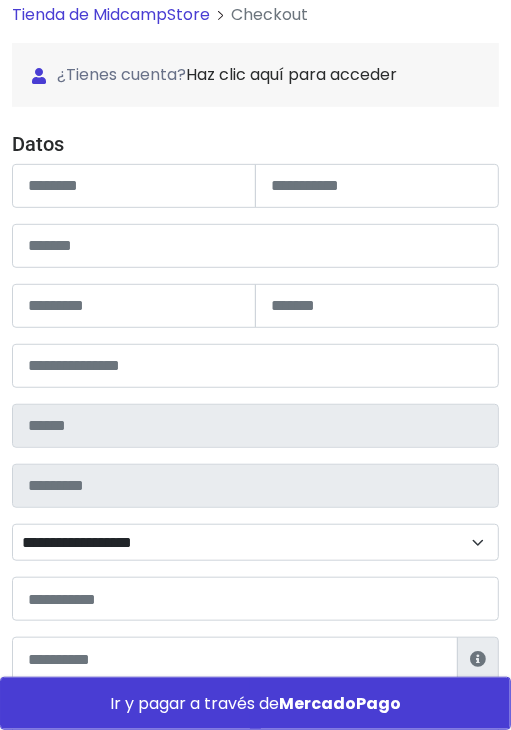 scroll, scrollTop: 200, scrollLeft: 0, axis: vertical 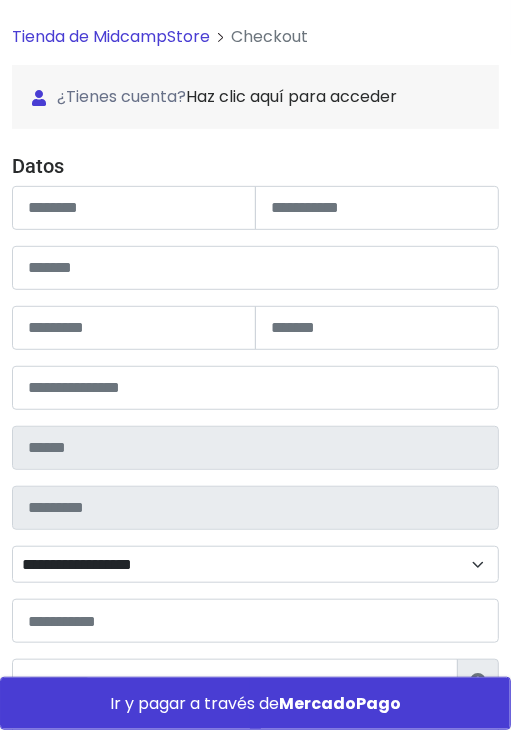 click on "**********" at bounding box center (255, 517) 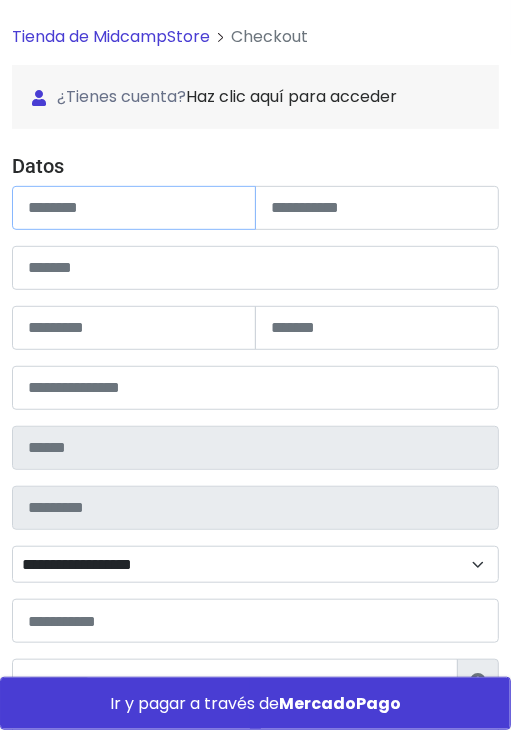 click at bounding box center (134, 208) 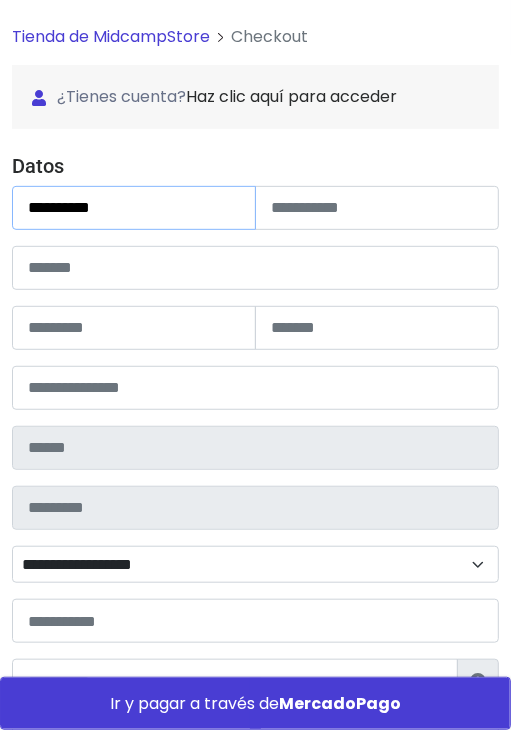 type on "**********" 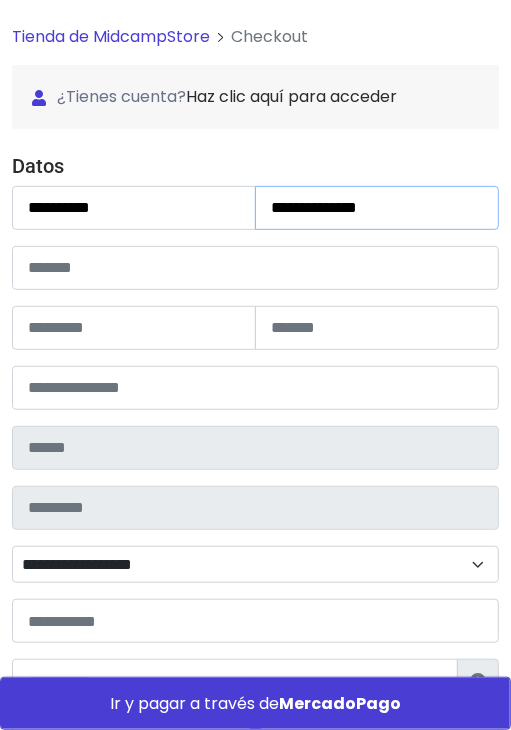 type on "*****" 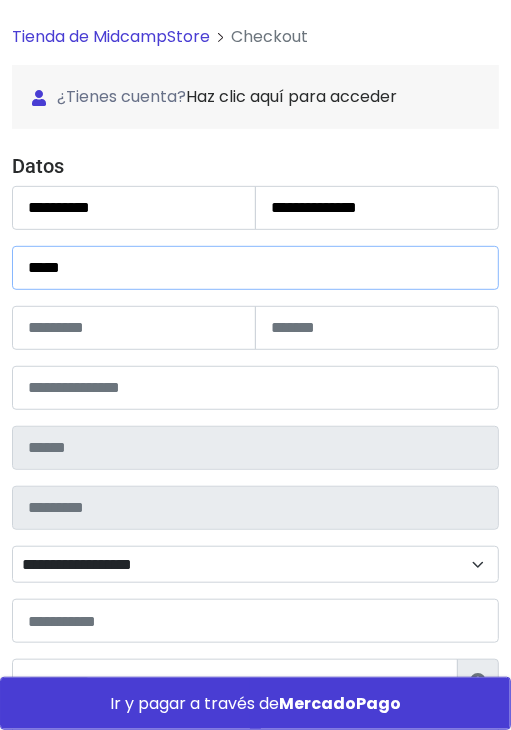 type on "***" 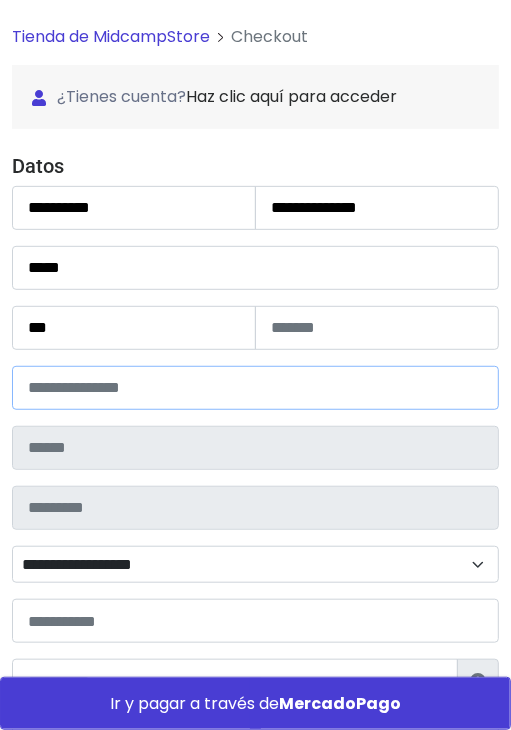 type on "**********" 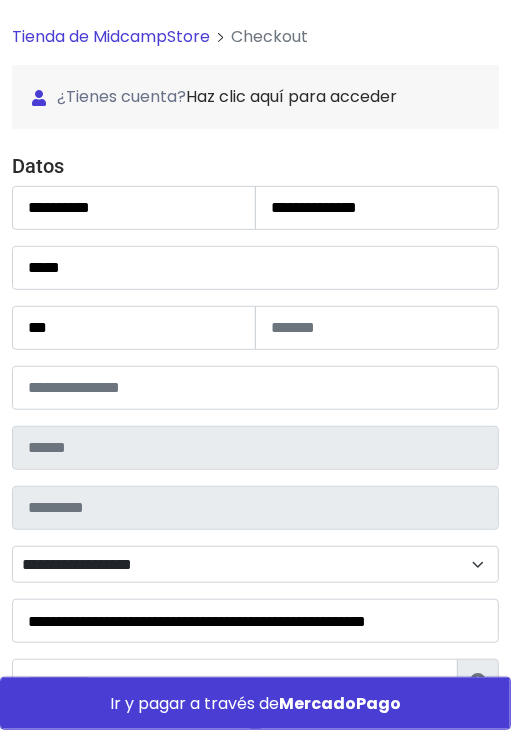 type on "**********" 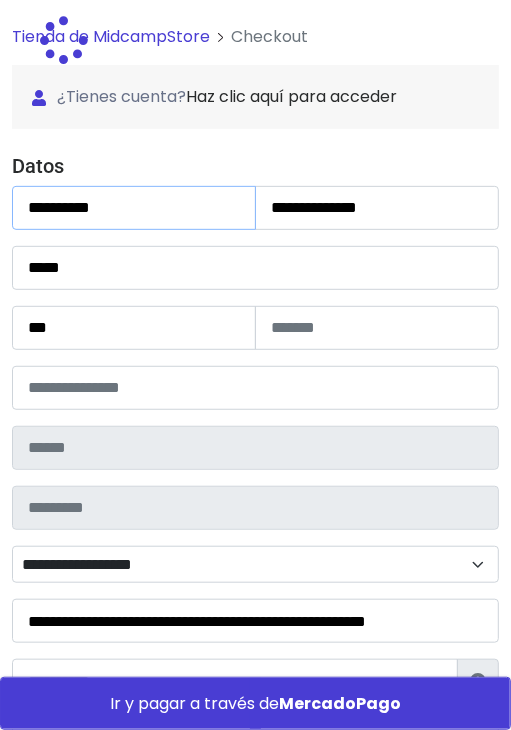 type on "**********" 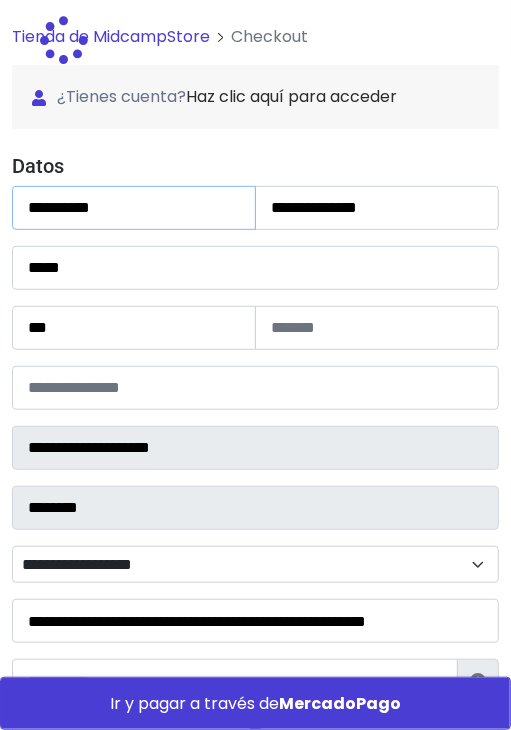 select 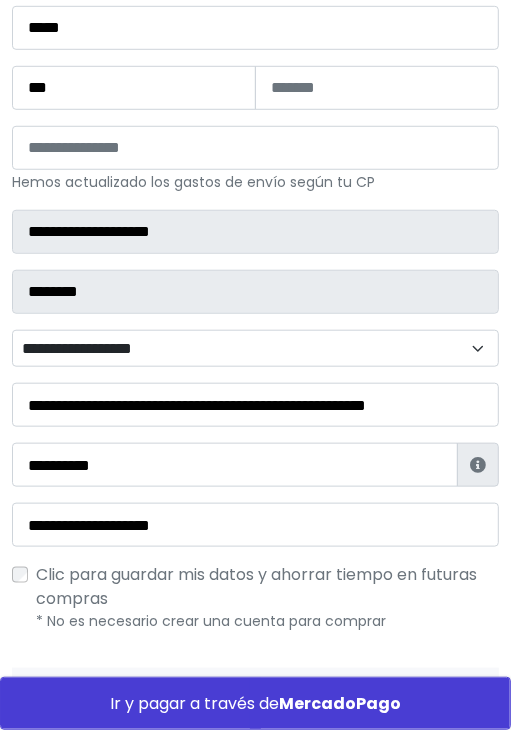 scroll, scrollTop: 500, scrollLeft: 0, axis: vertical 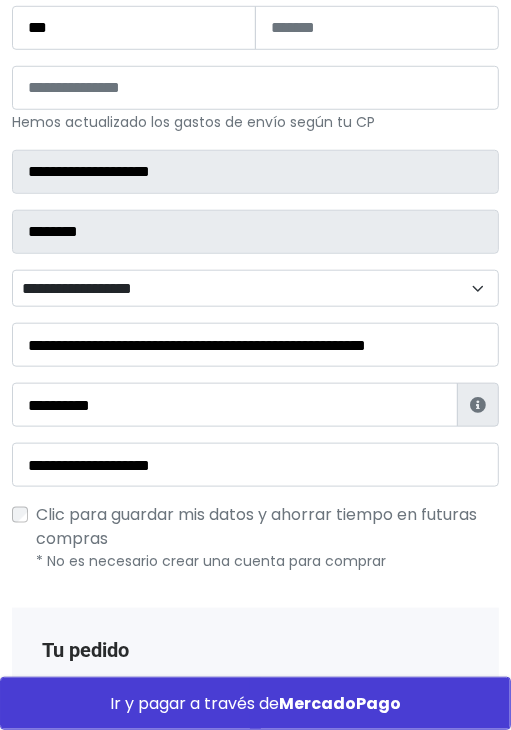 type on "**********" 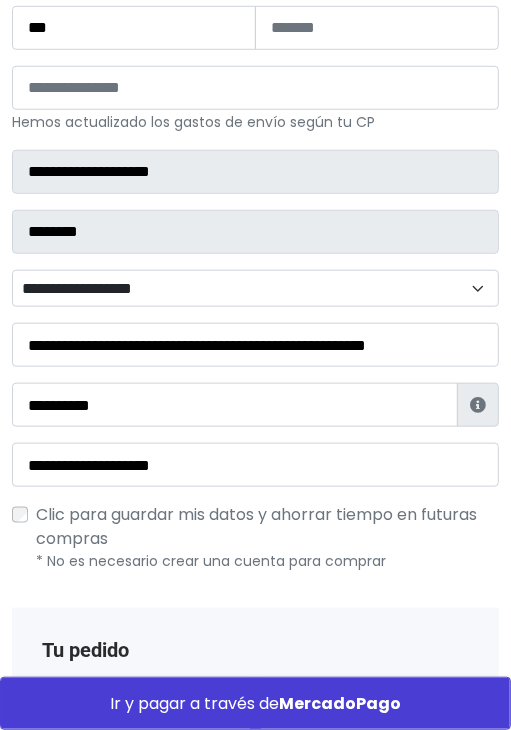 click on "**********" at bounding box center [255, 289] 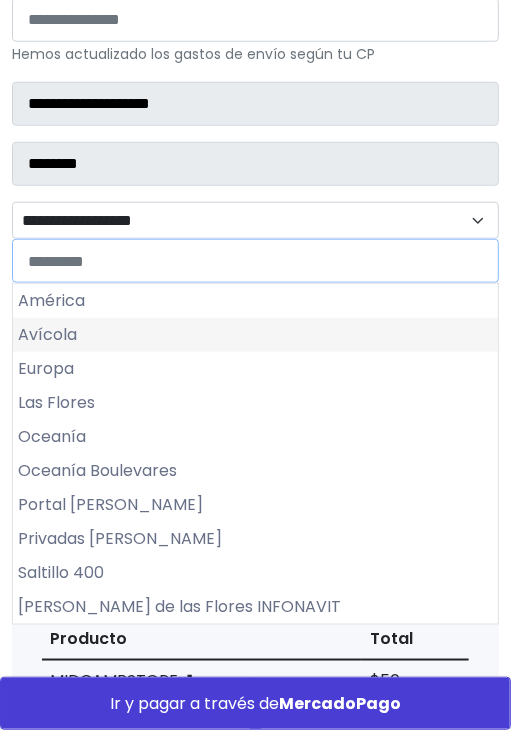 scroll, scrollTop: 700, scrollLeft: 0, axis: vertical 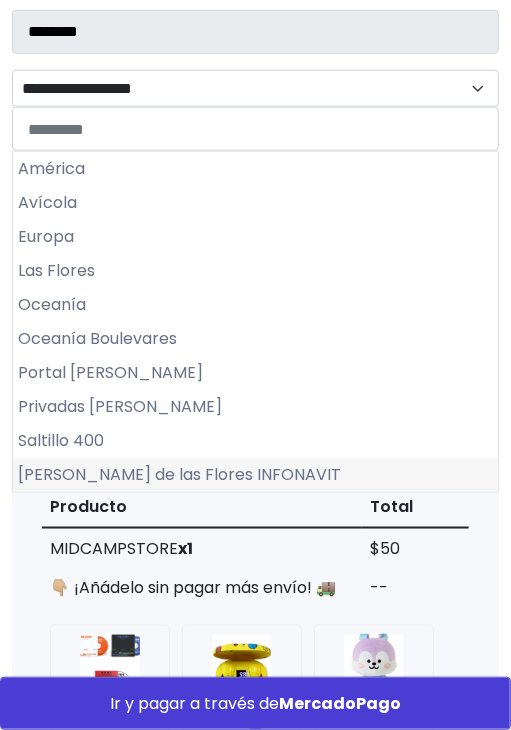 click on "Valle de las Flores INFONAVIT" at bounding box center (255, 475) 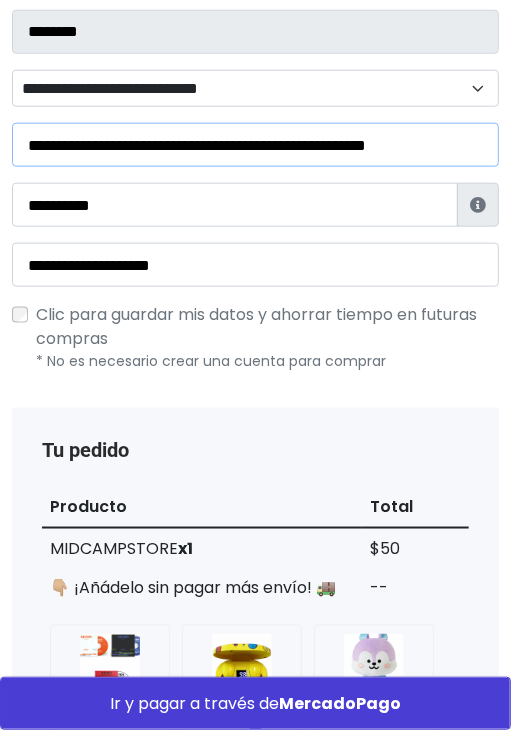 drag, startPoint x: 23, startPoint y: 162, endPoint x: 41, endPoint y: 157, distance: 18.681541 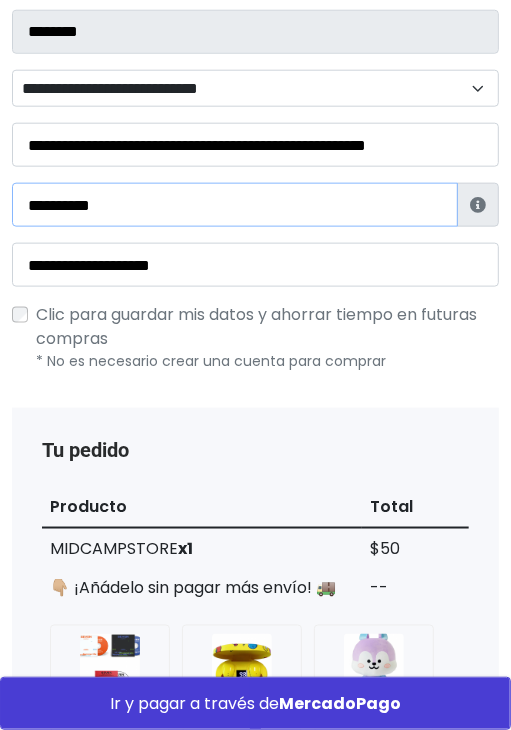 click on "**********" at bounding box center (235, 205) 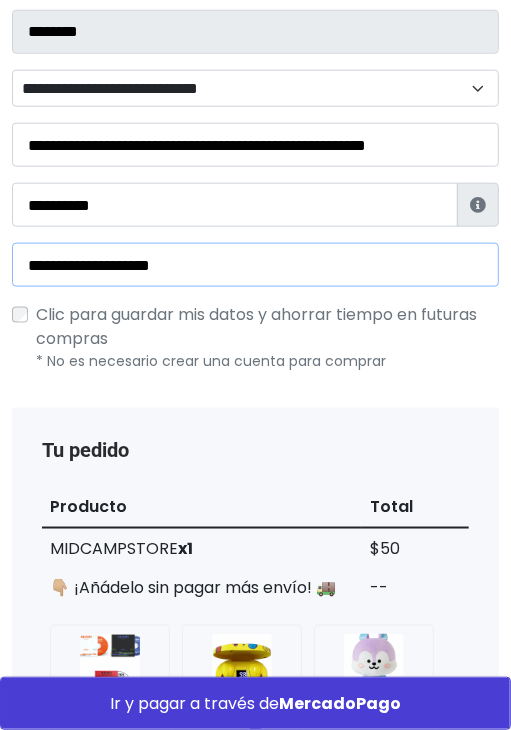 click on "**********" at bounding box center (255, 265) 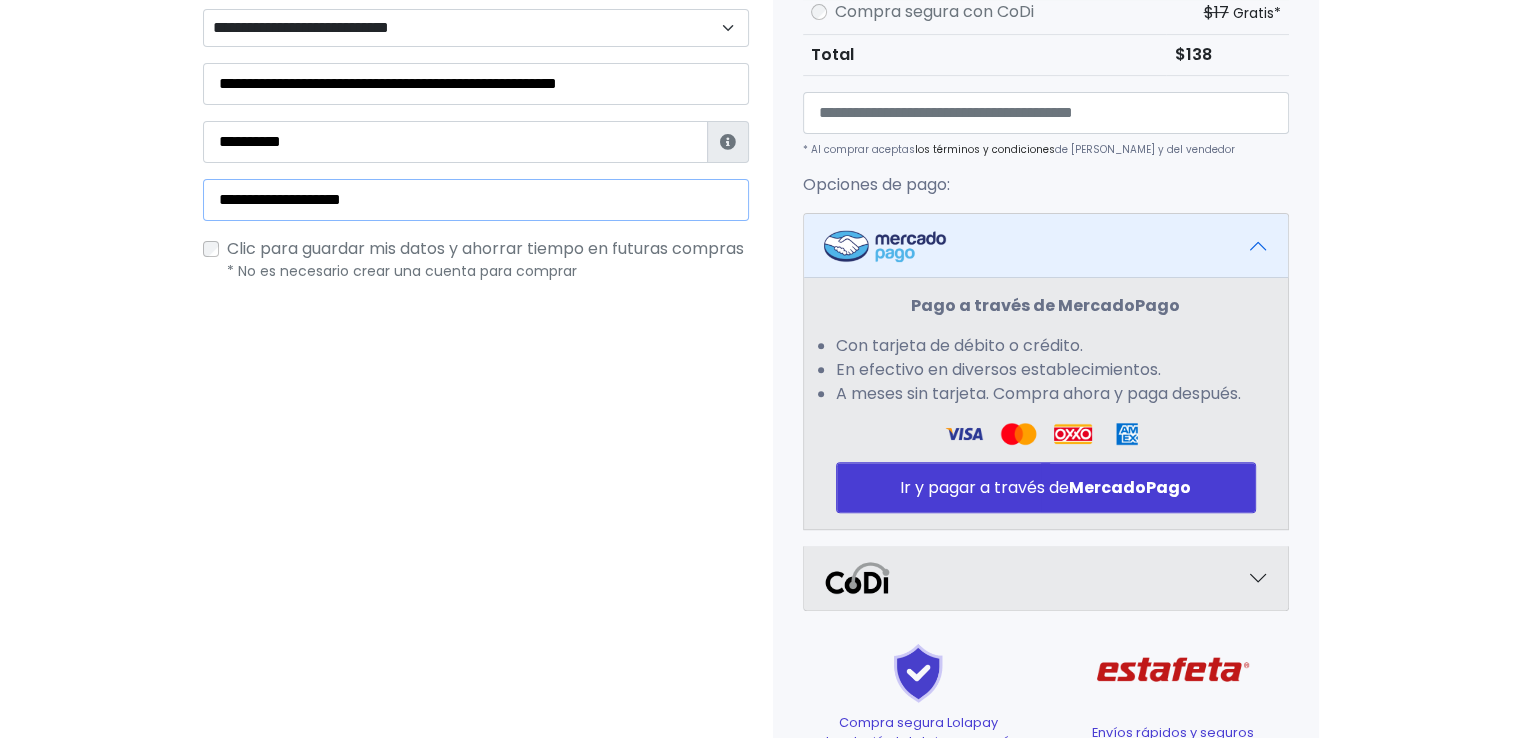 scroll, scrollTop: 700, scrollLeft: 0, axis: vertical 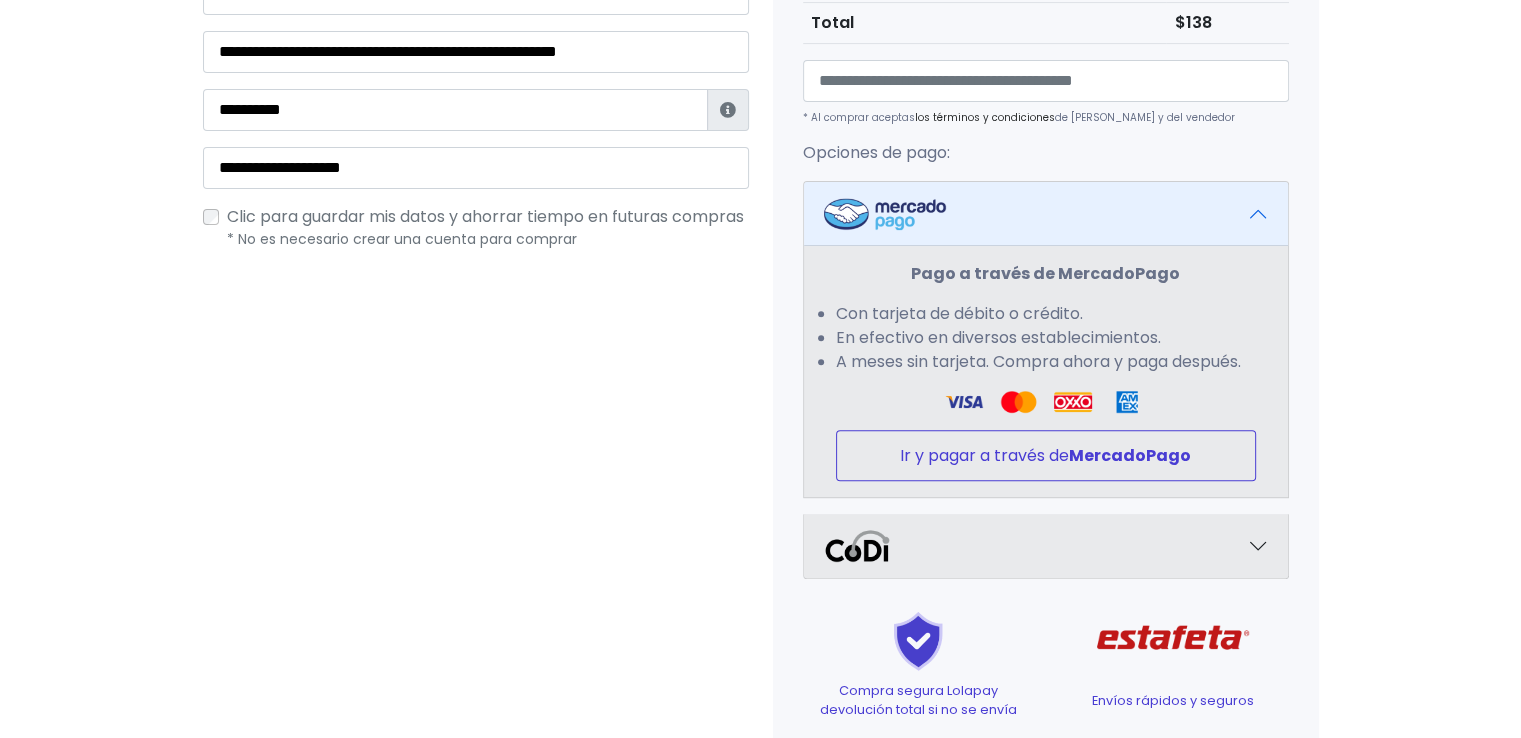 click on "Ir y pagar a través de  MercadoPago" at bounding box center (1046, 455) 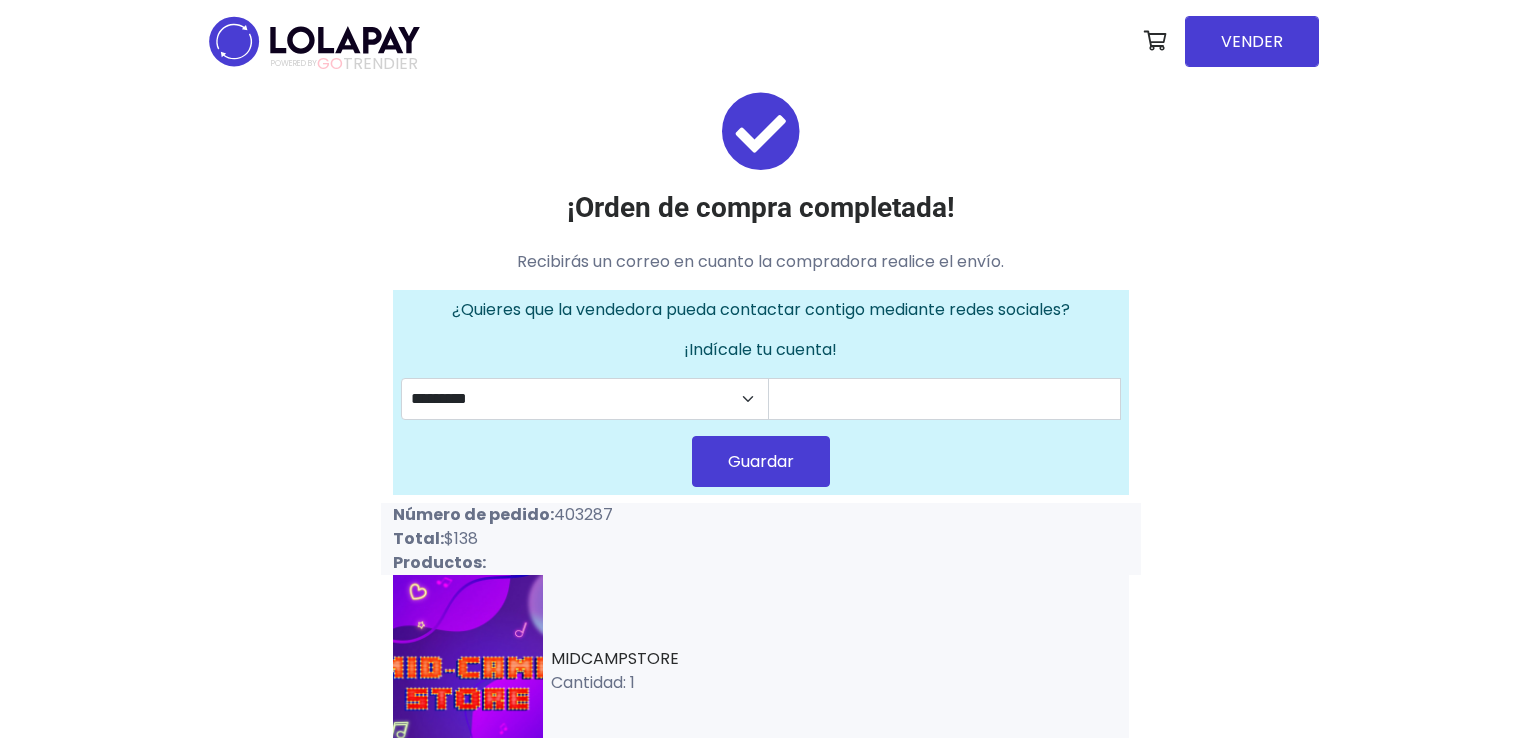 scroll, scrollTop: 0, scrollLeft: 0, axis: both 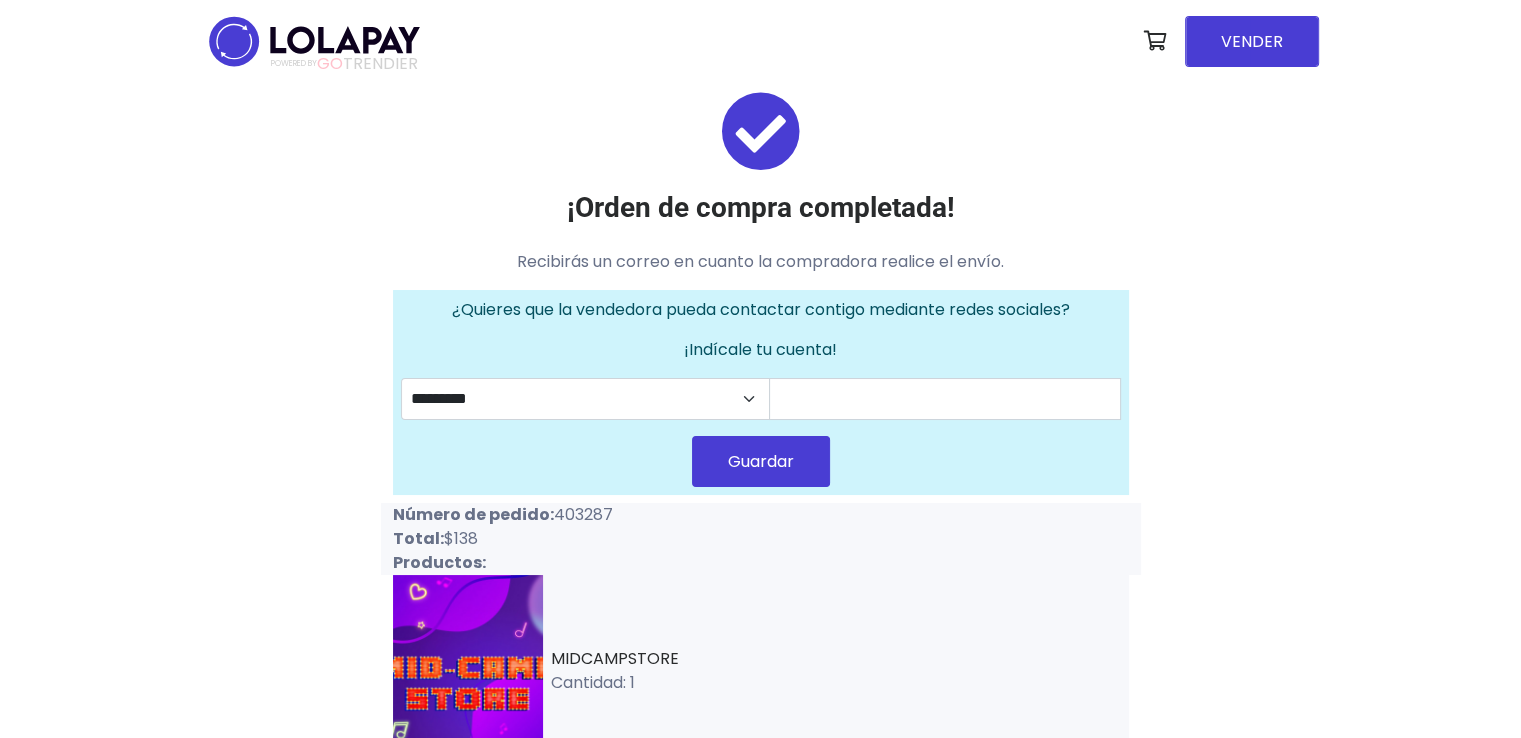 drag, startPoint x: 554, startPoint y: 510, endPoint x: 644, endPoint y: 510, distance: 90 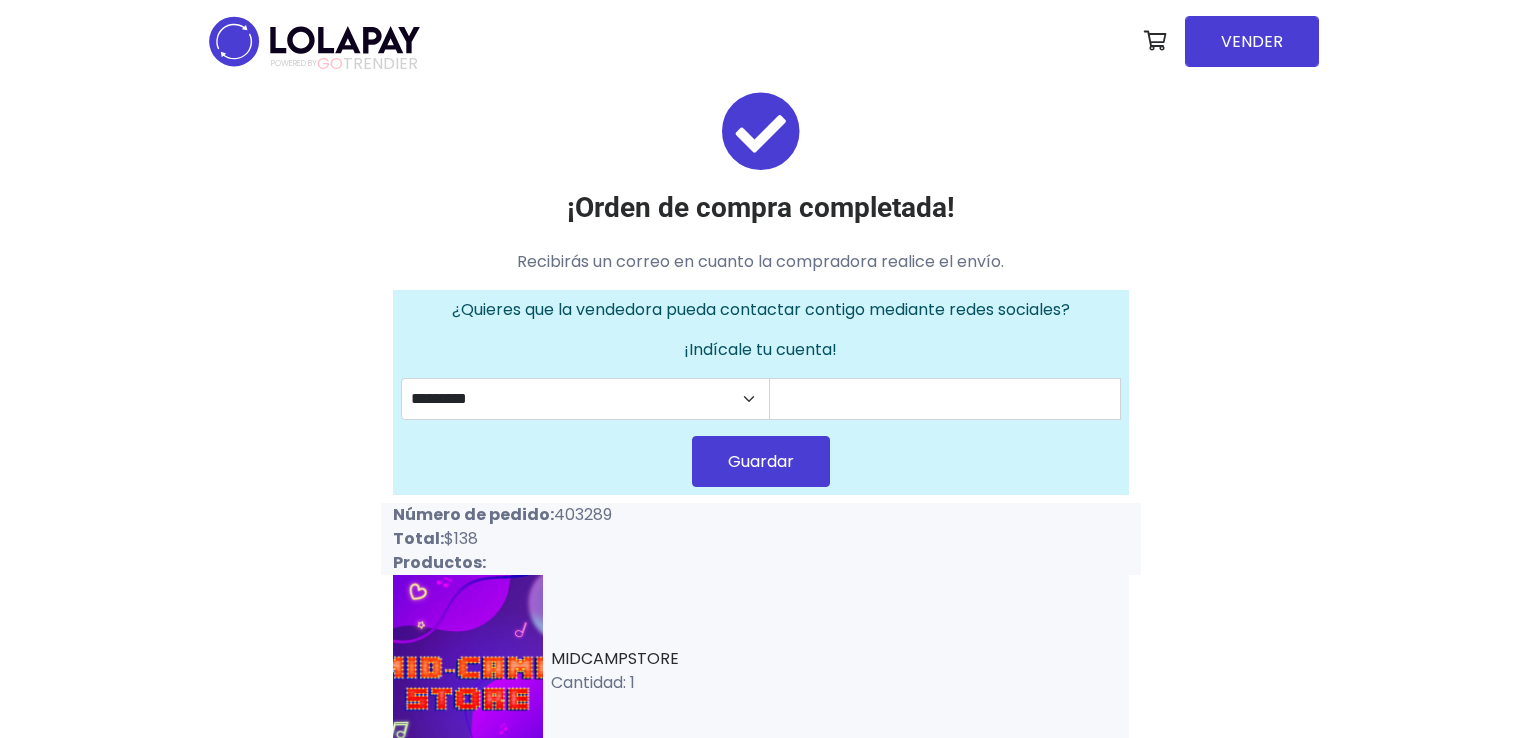 scroll, scrollTop: 0, scrollLeft: 0, axis: both 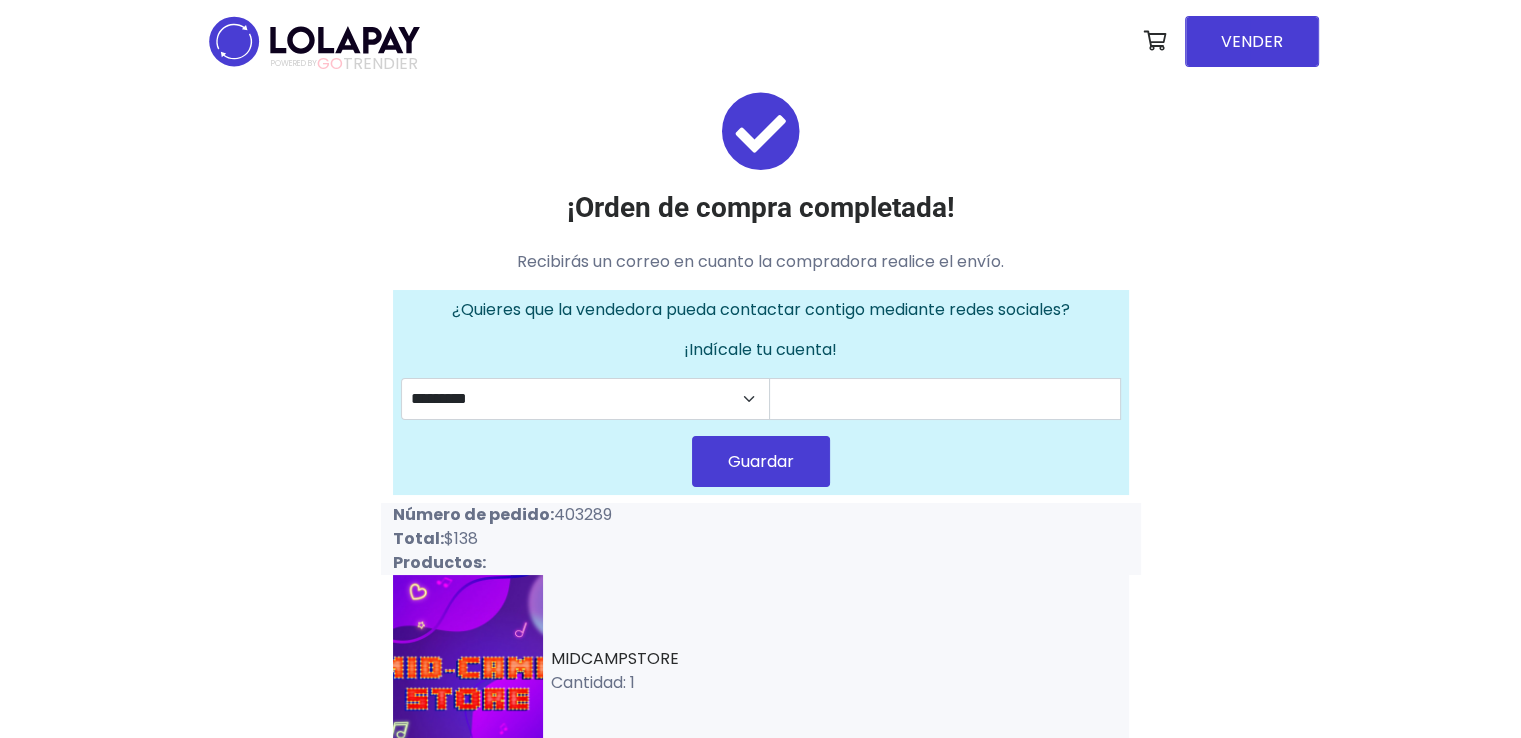 drag, startPoint x: 552, startPoint y: 514, endPoint x: 639, endPoint y: 509, distance: 87.14356 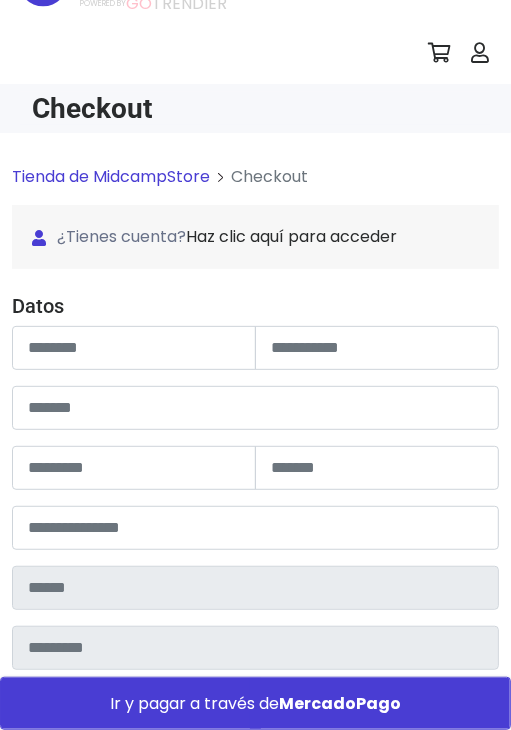 scroll, scrollTop: 59, scrollLeft: 0, axis: vertical 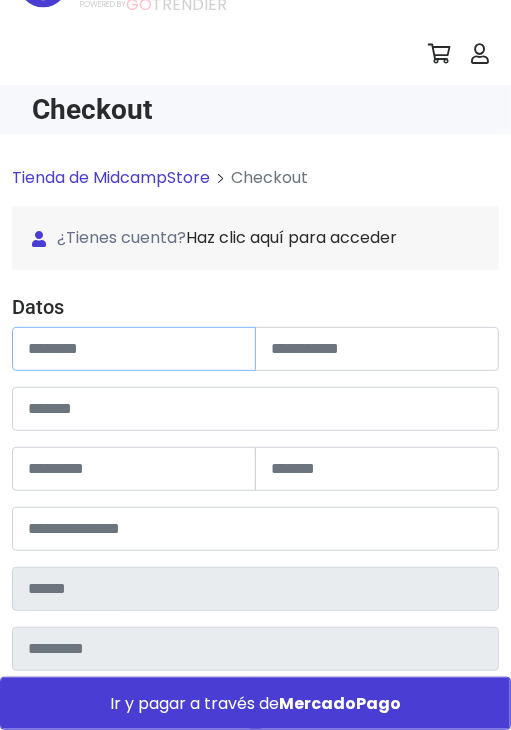 click at bounding box center (134, 349) 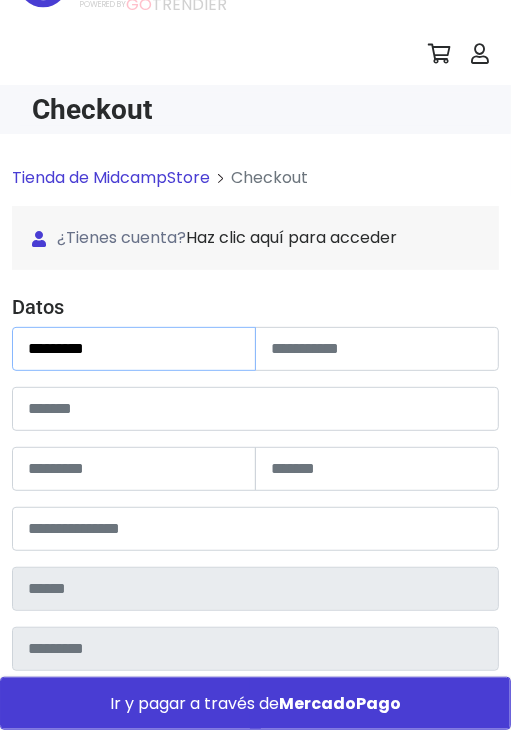 type on "*********" 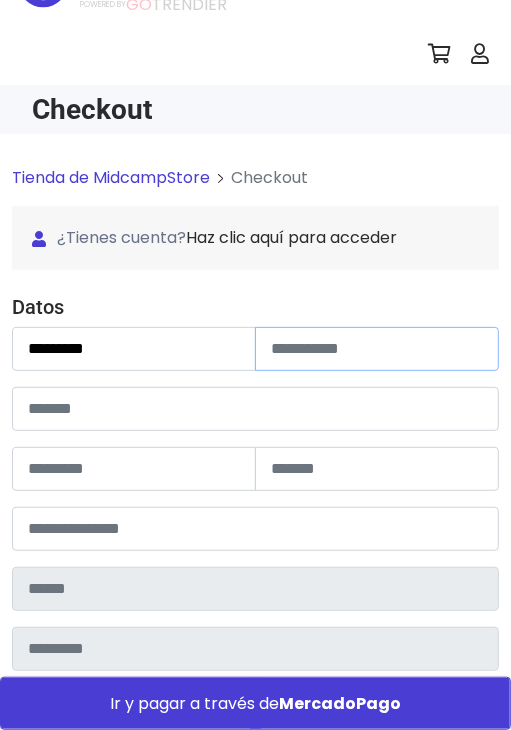 click at bounding box center [377, 349] 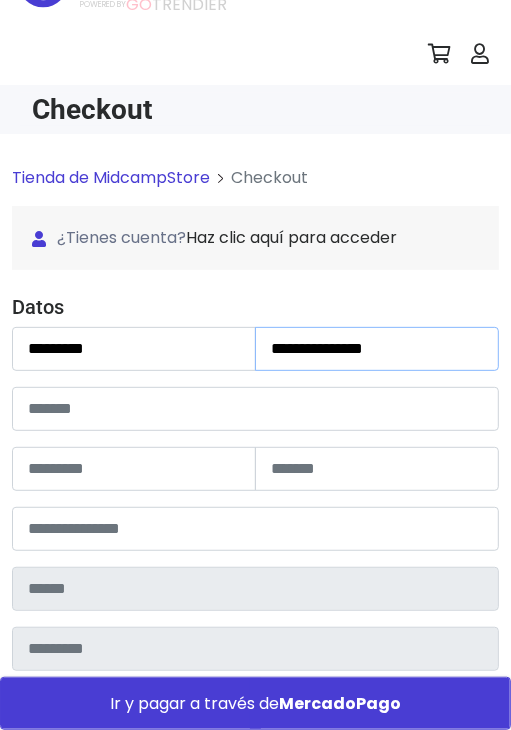 type on "**********" 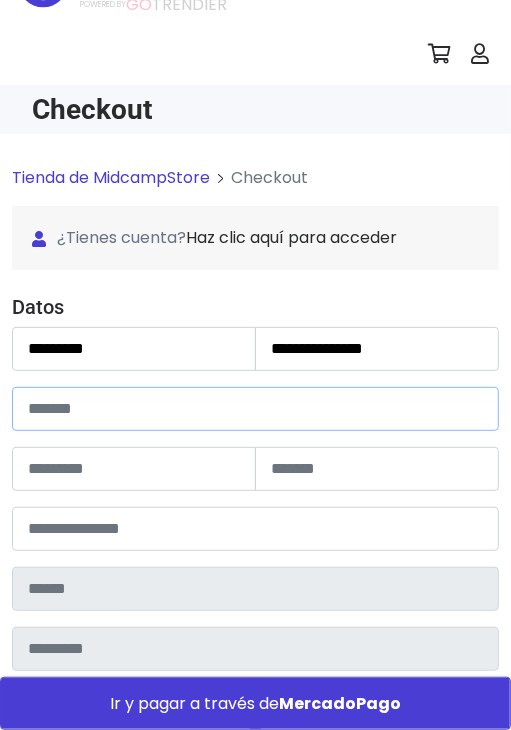 click at bounding box center (255, 409) 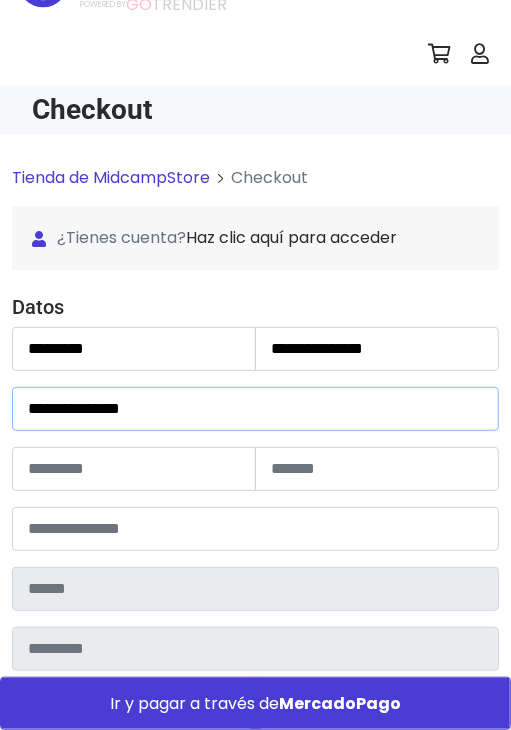 type on "**********" 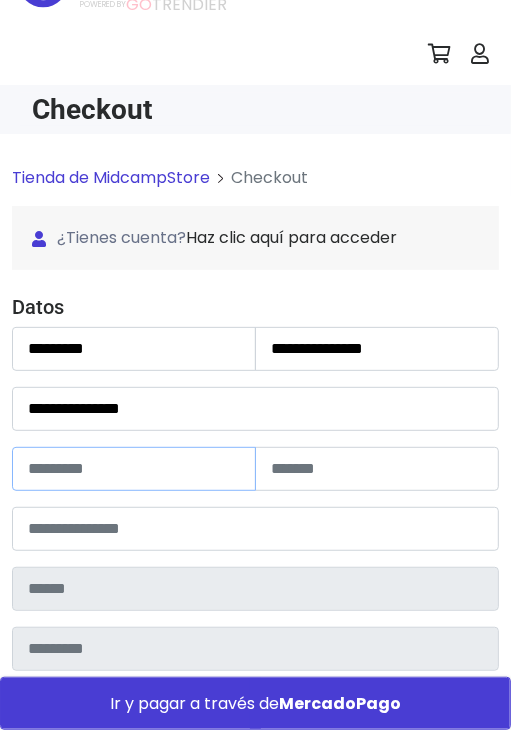 click at bounding box center (134, 469) 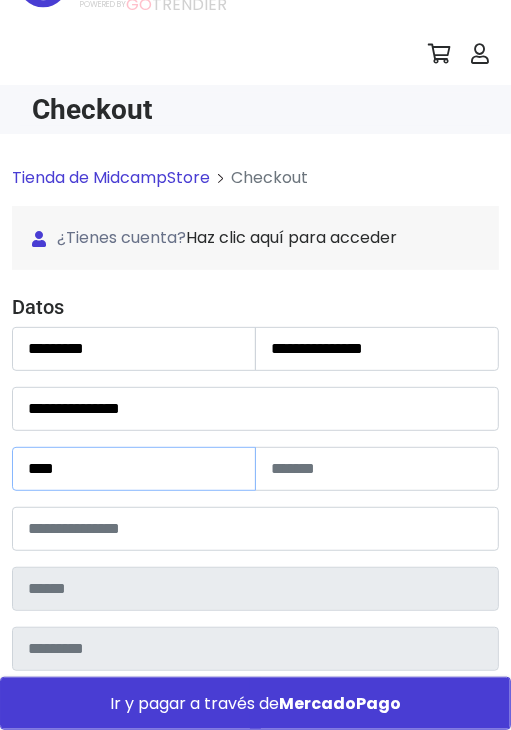 type on "****" 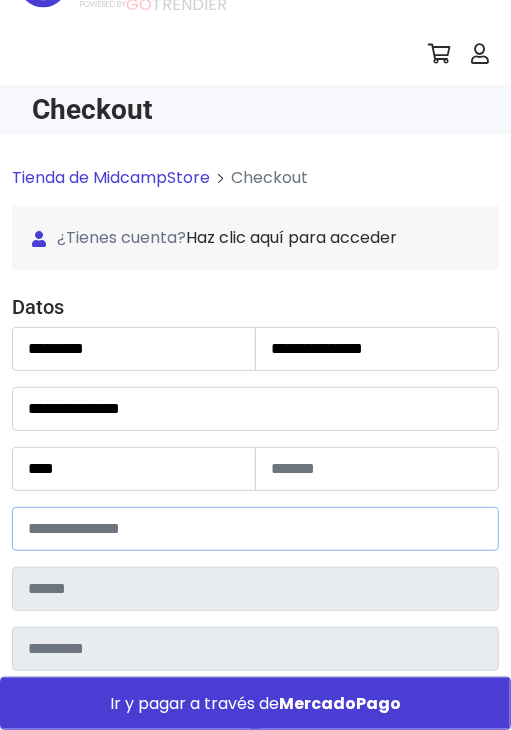 click at bounding box center [255, 529] 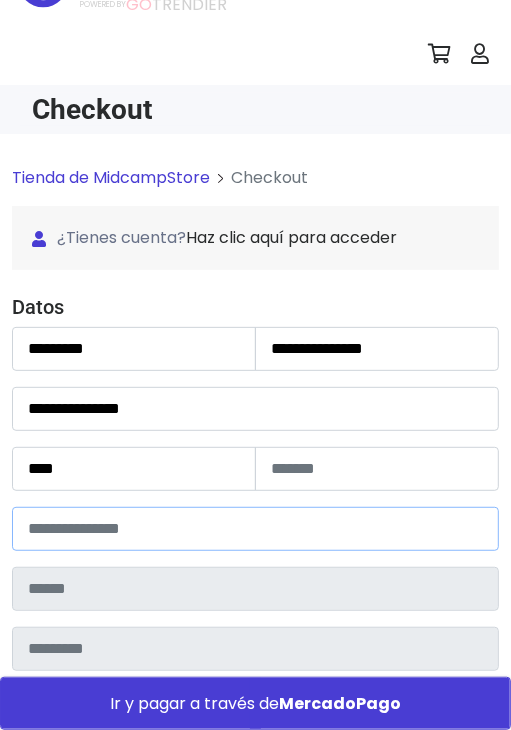type on "*****" 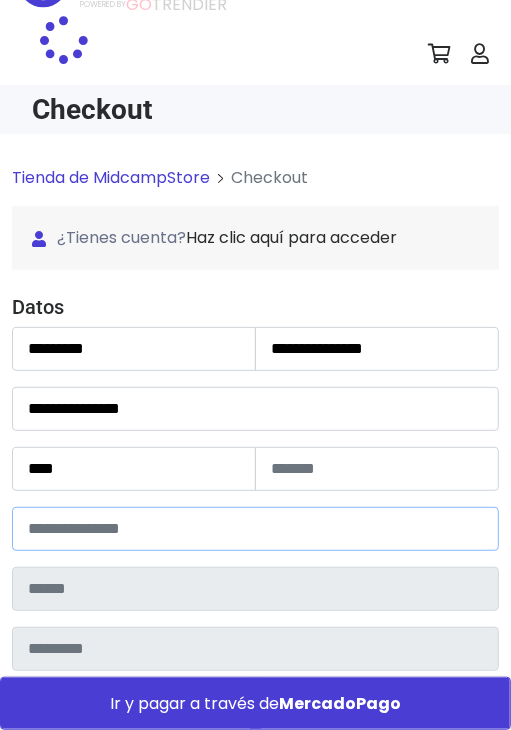 type on "**********" 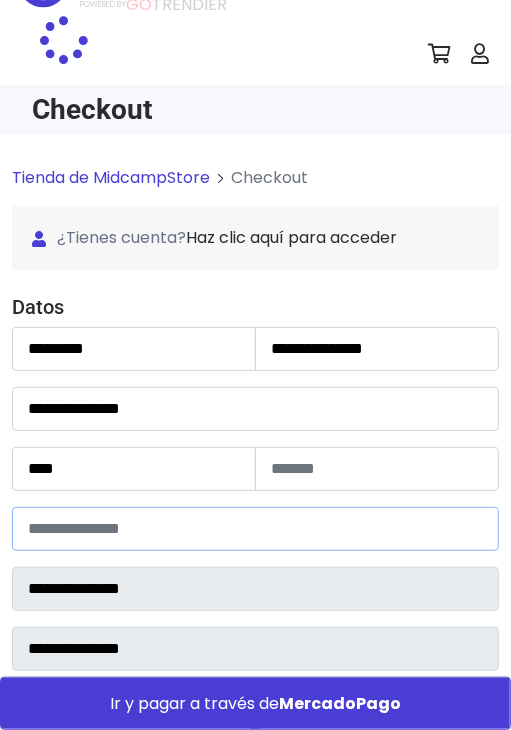 select 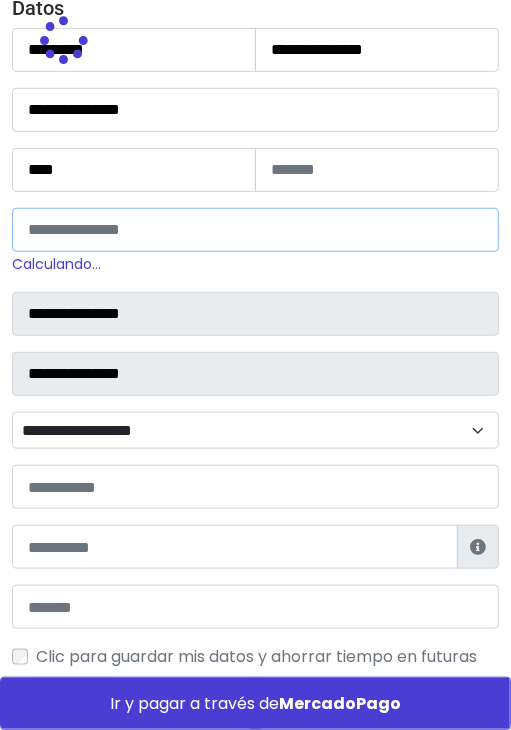 scroll, scrollTop: 359, scrollLeft: 0, axis: vertical 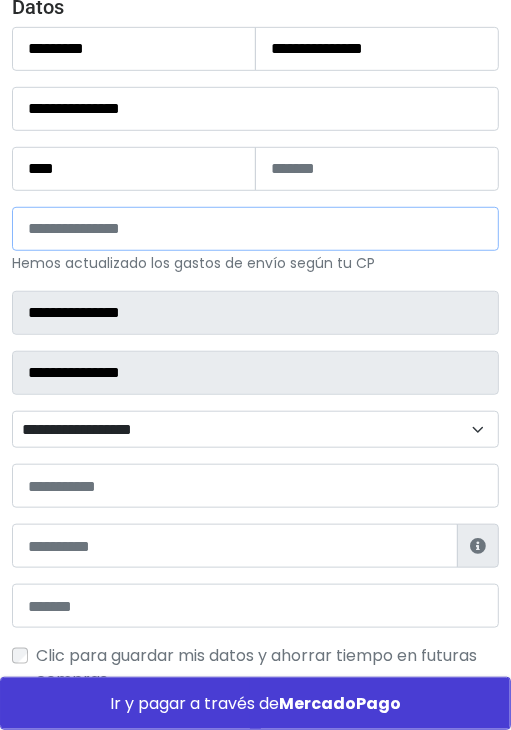 type on "*****" 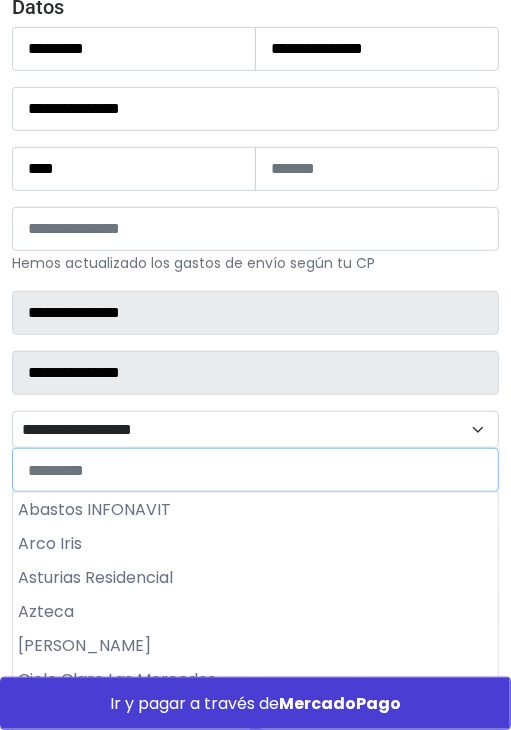 click on "**********" at bounding box center (255, 430) 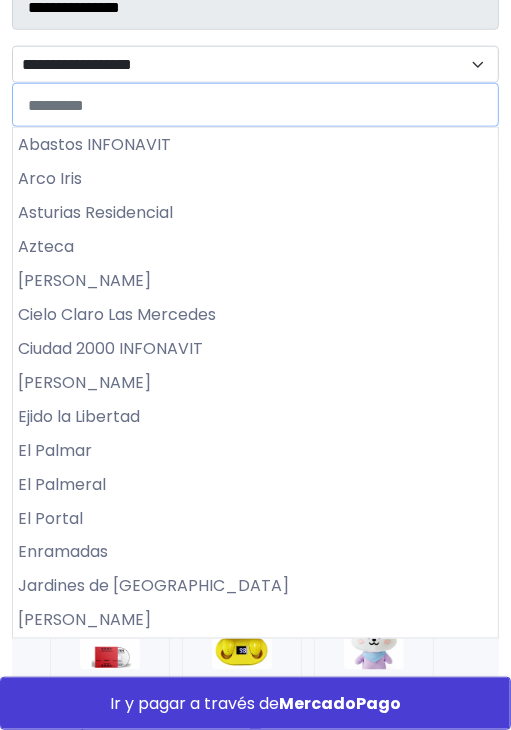 scroll, scrollTop: 759, scrollLeft: 0, axis: vertical 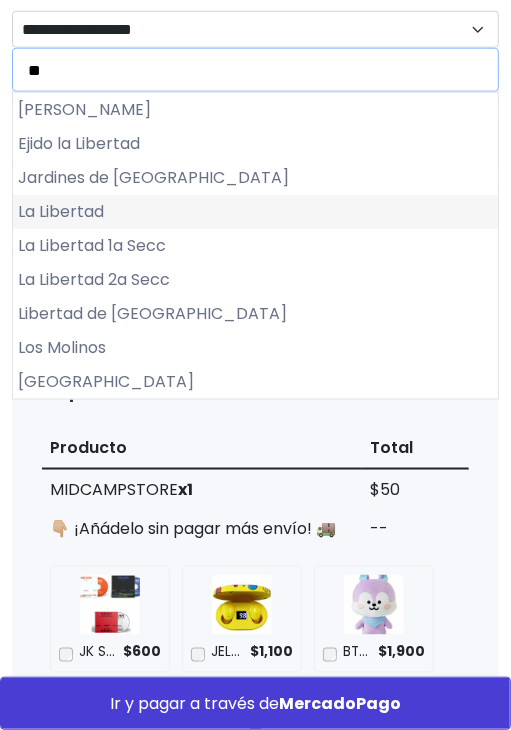 type on "**" 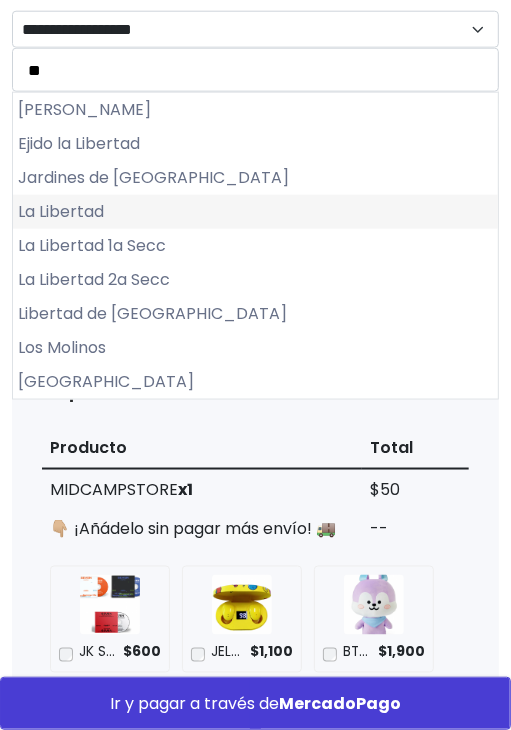click on "La Libertad" at bounding box center [255, 212] 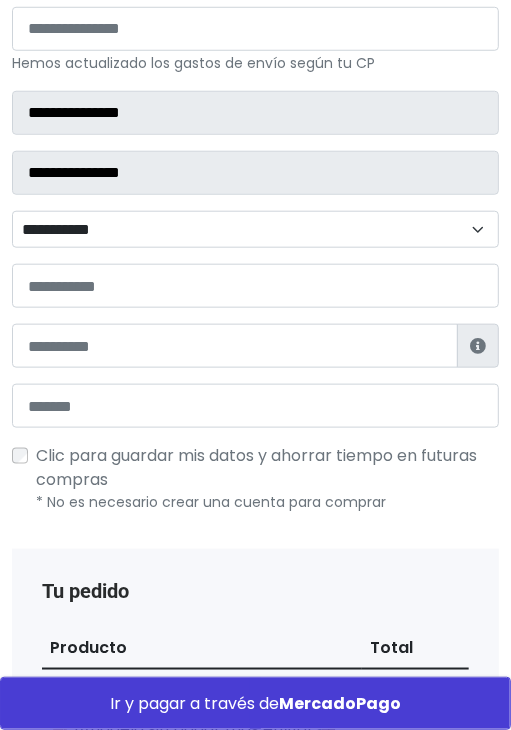 scroll, scrollTop: 459, scrollLeft: 0, axis: vertical 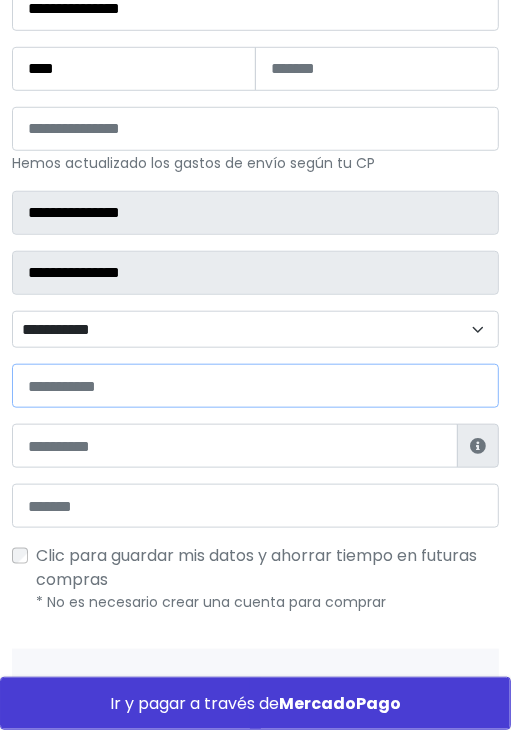 click at bounding box center (255, 386) 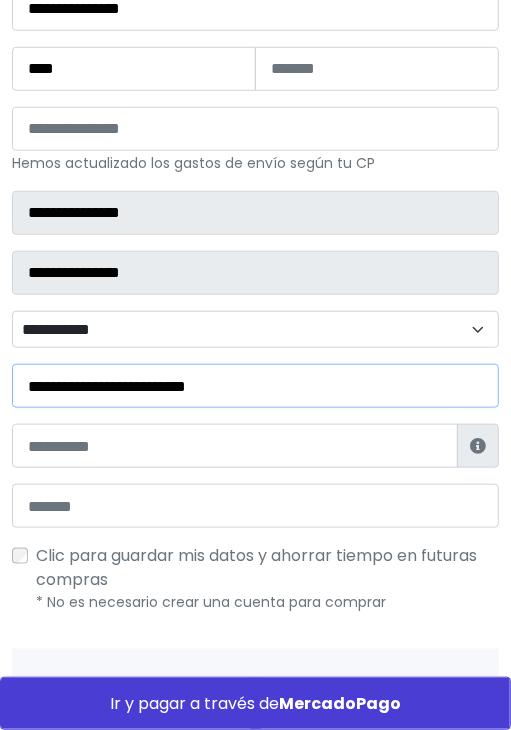 type on "**********" 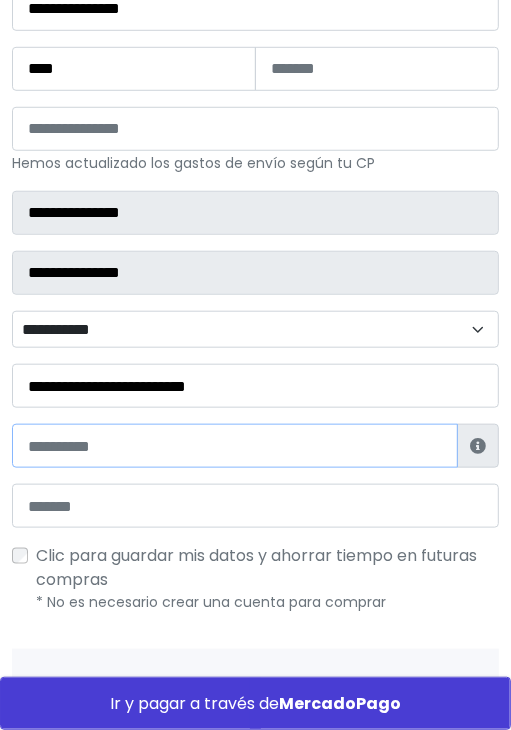 click at bounding box center (235, 446) 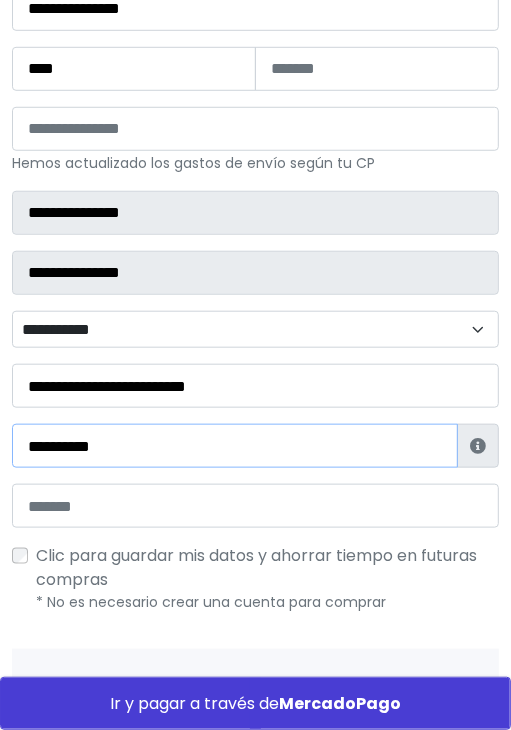 click on "**********" at bounding box center (235, 446) 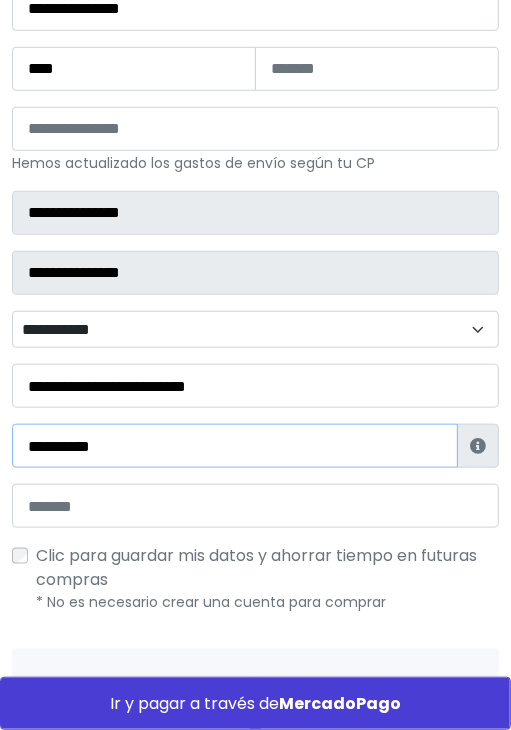 type on "**********" 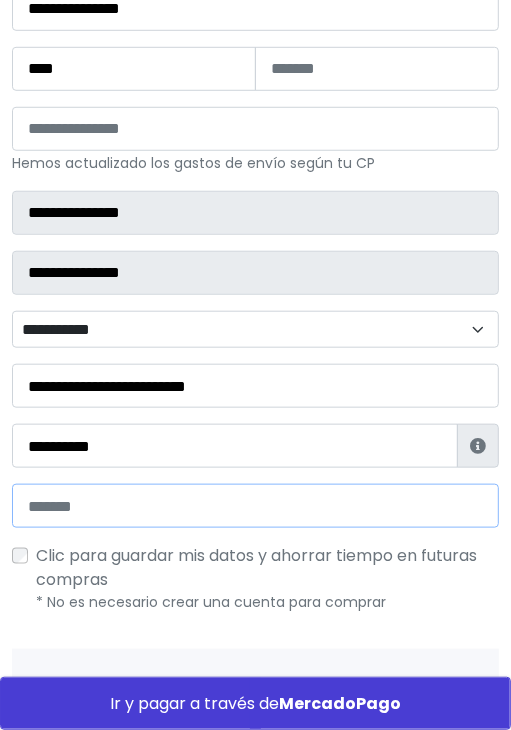 click at bounding box center [255, 506] 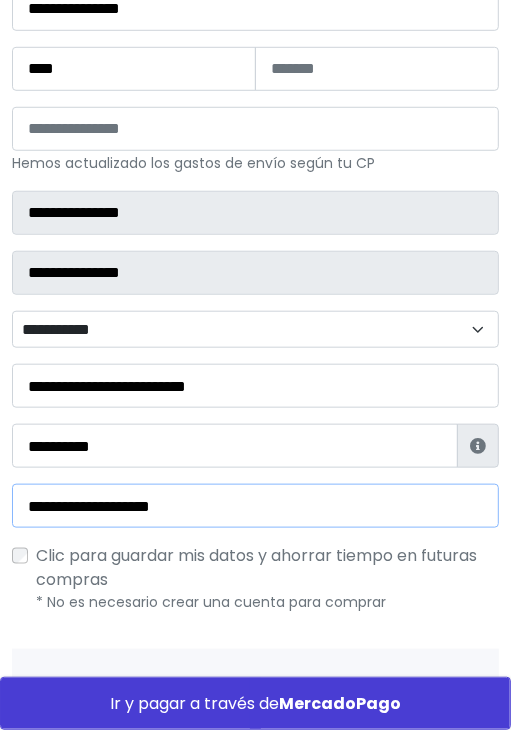 click on "**********" at bounding box center [255, 506] 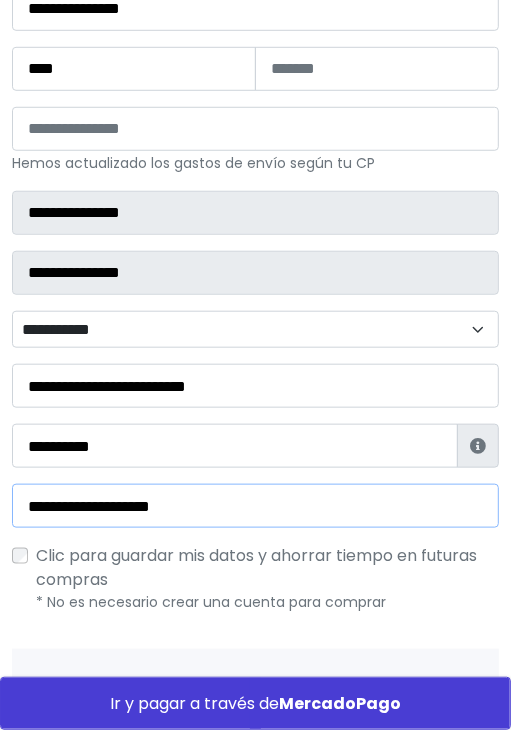 click on "**********" at bounding box center [255, 506] 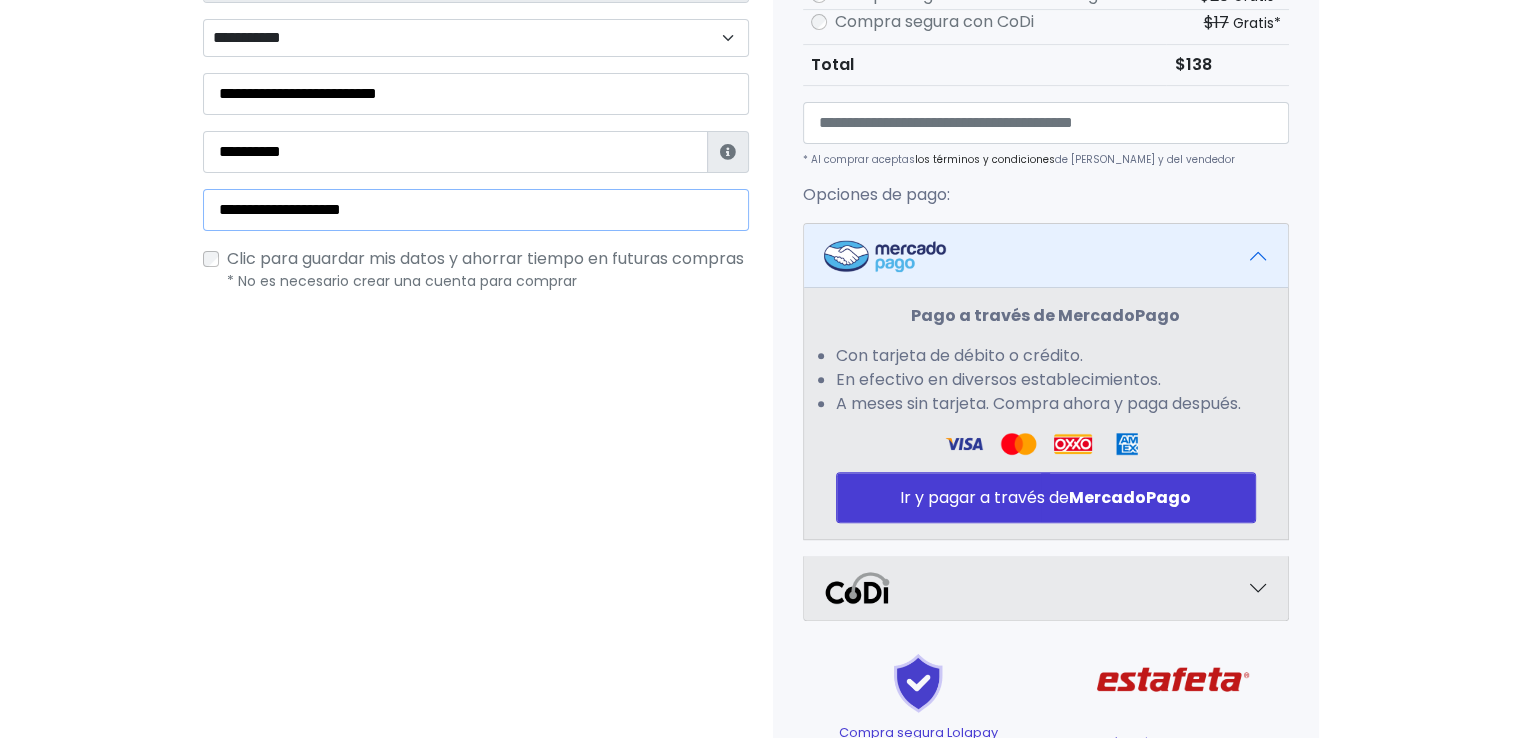 scroll, scrollTop: 659, scrollLeft: 0, axis: vertical 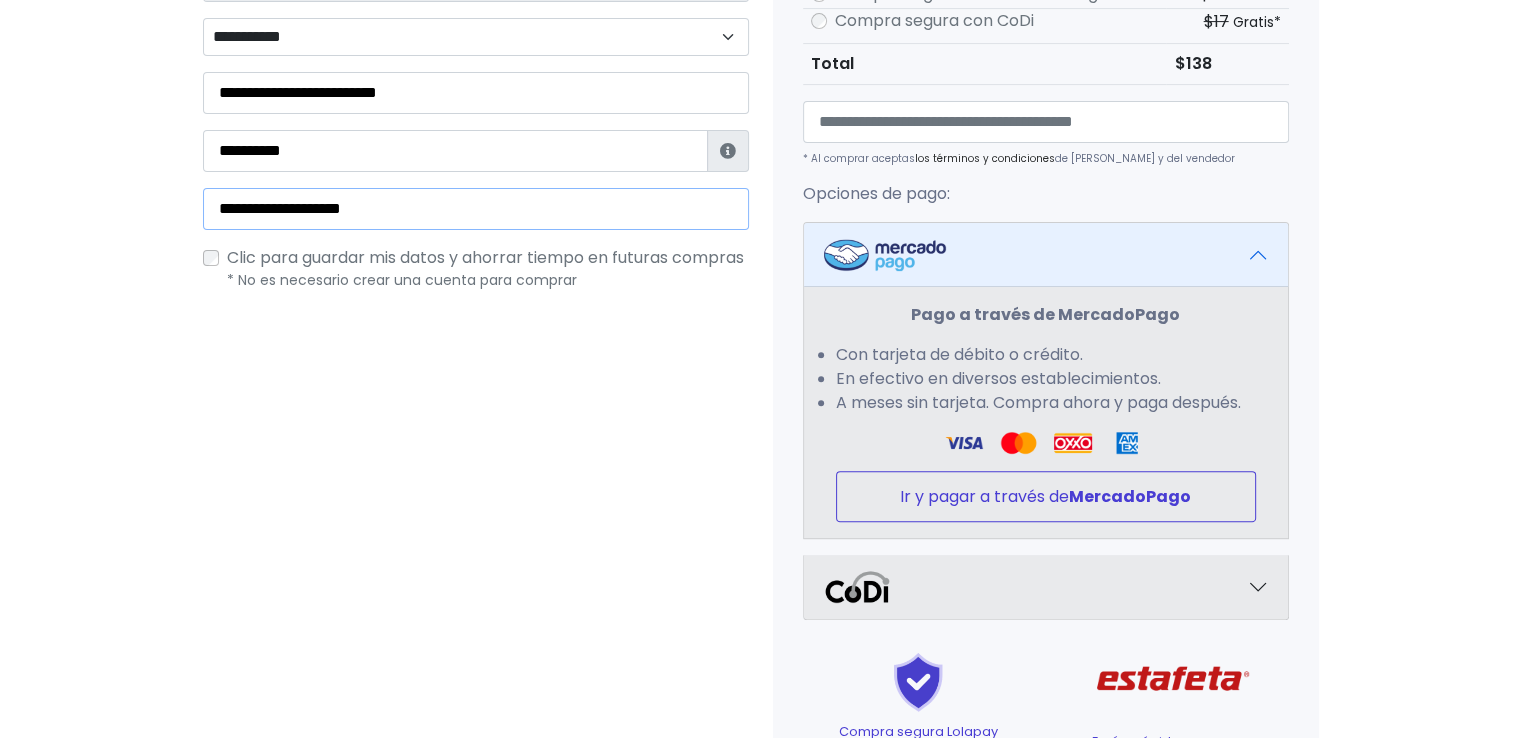 type on "**********" 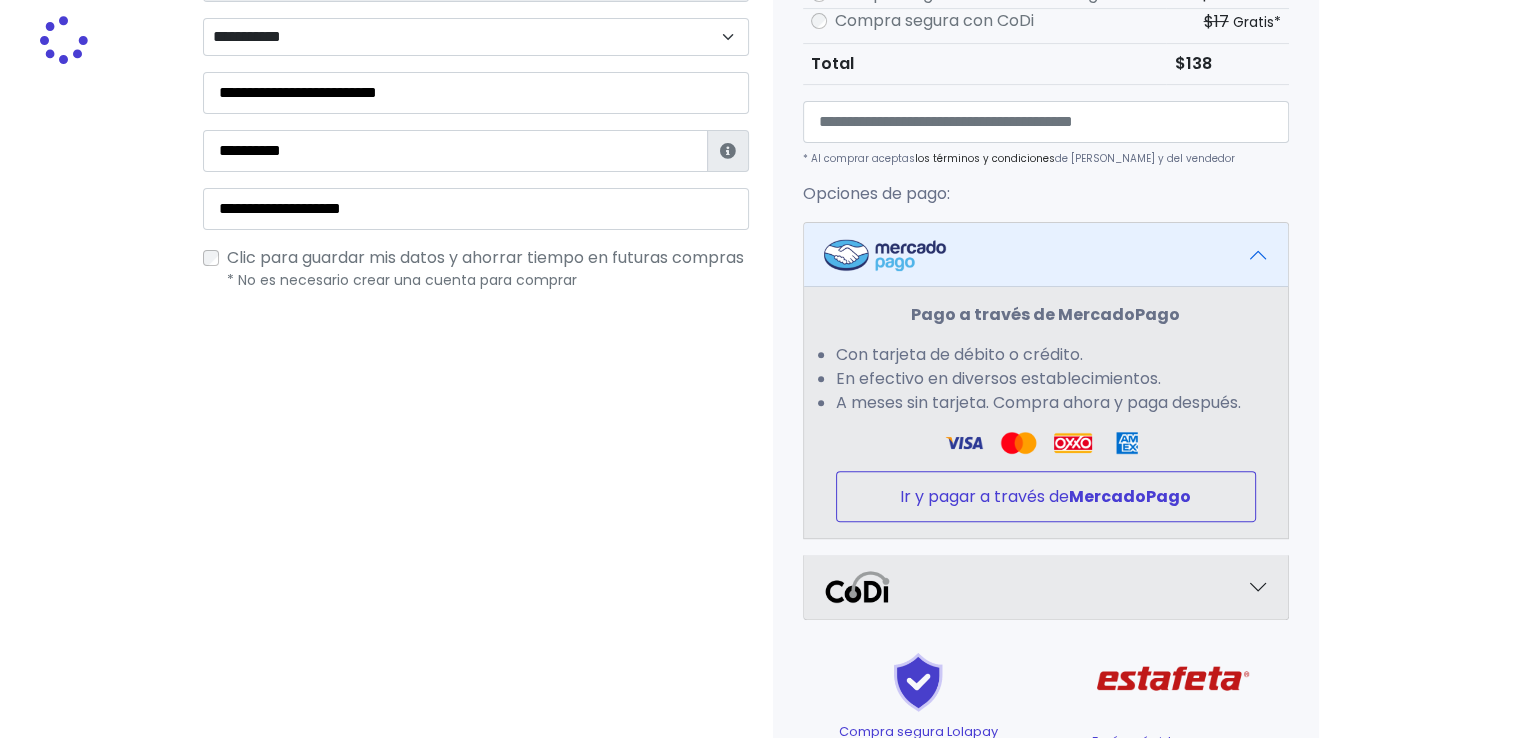 click on "MercadoPago" at bounding box center [1130, 496] 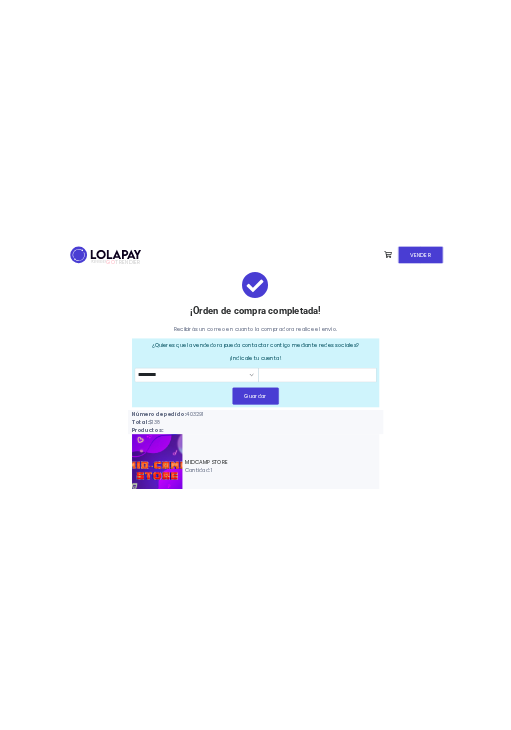 scroll, scrollTop: 0, scrollLeft: 0, axis: both 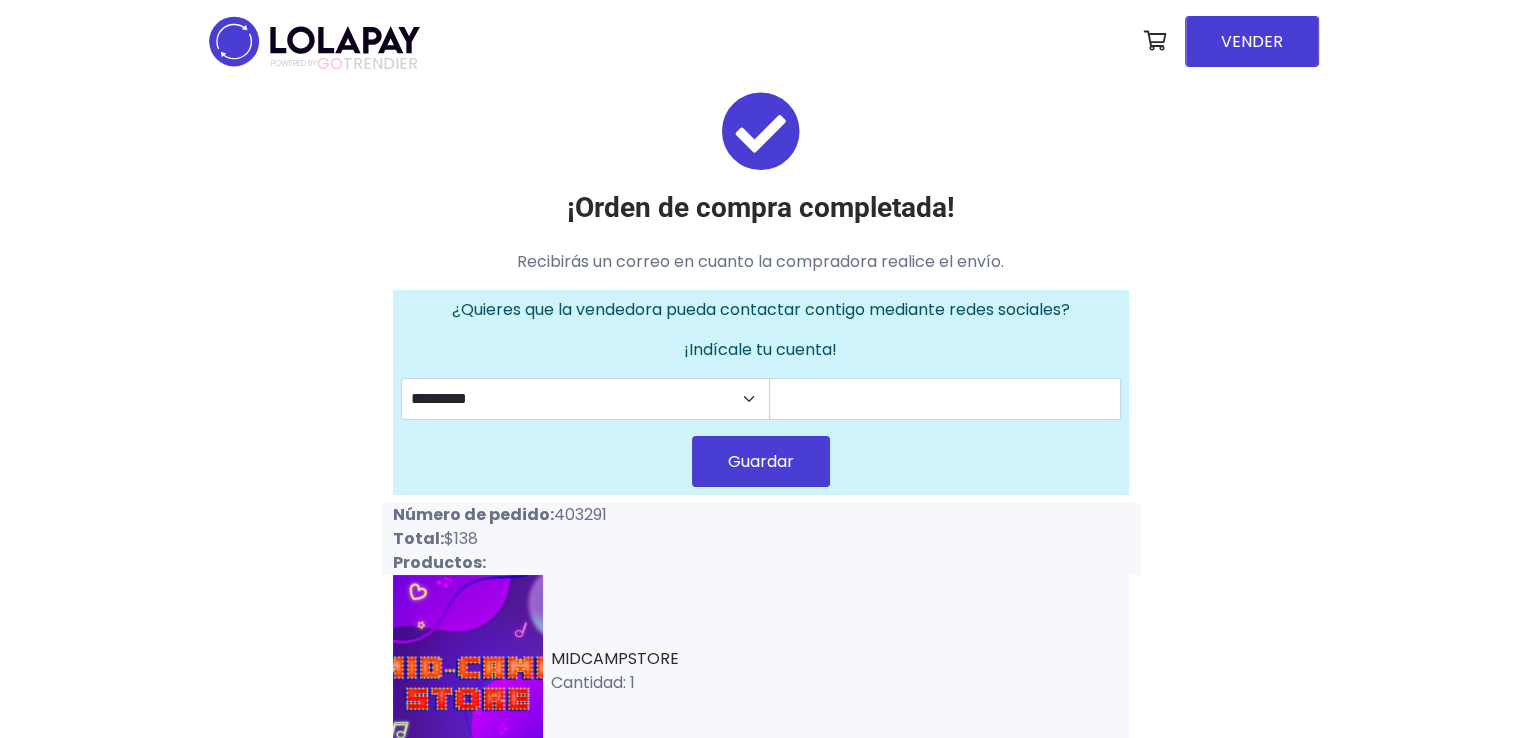 drag, startPoint x: 552, startPoint y: 512, endPoint x: 624, endPoint y: 509, distance: 72.06247 